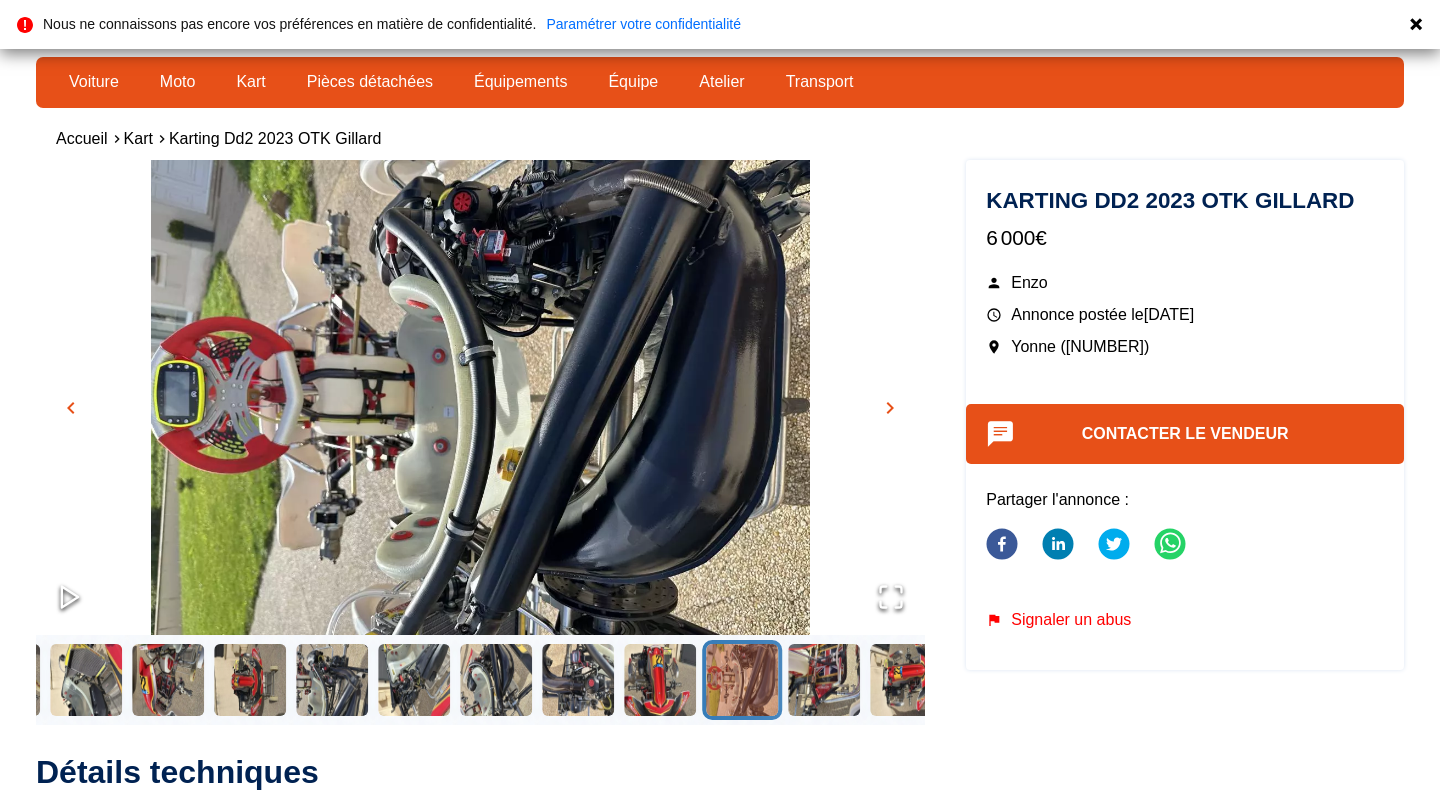 scroll, scrollTop: 0, scrollLeft: 0, axis: both 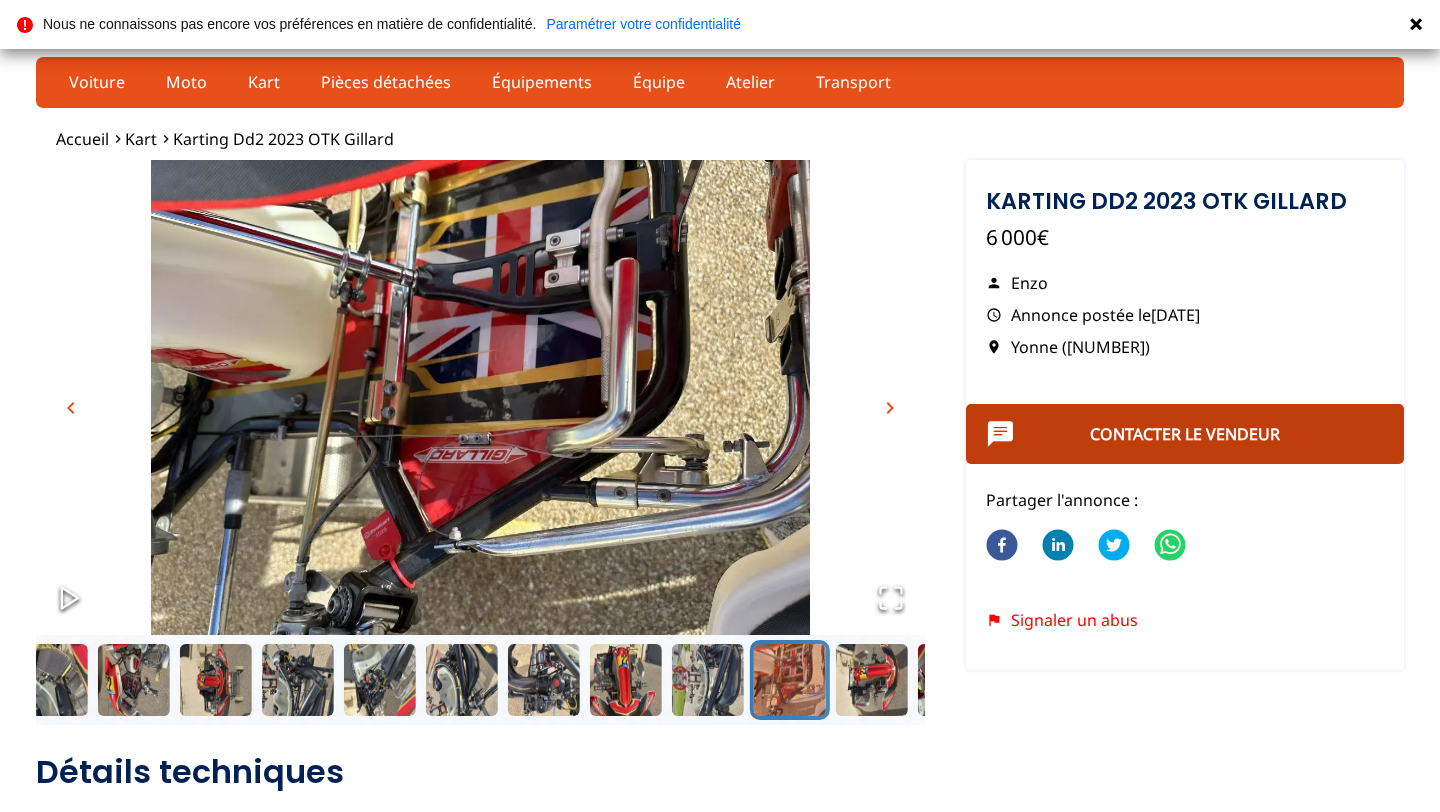 click on "Contacter le vendeur" at bounding box center (1185, 434) 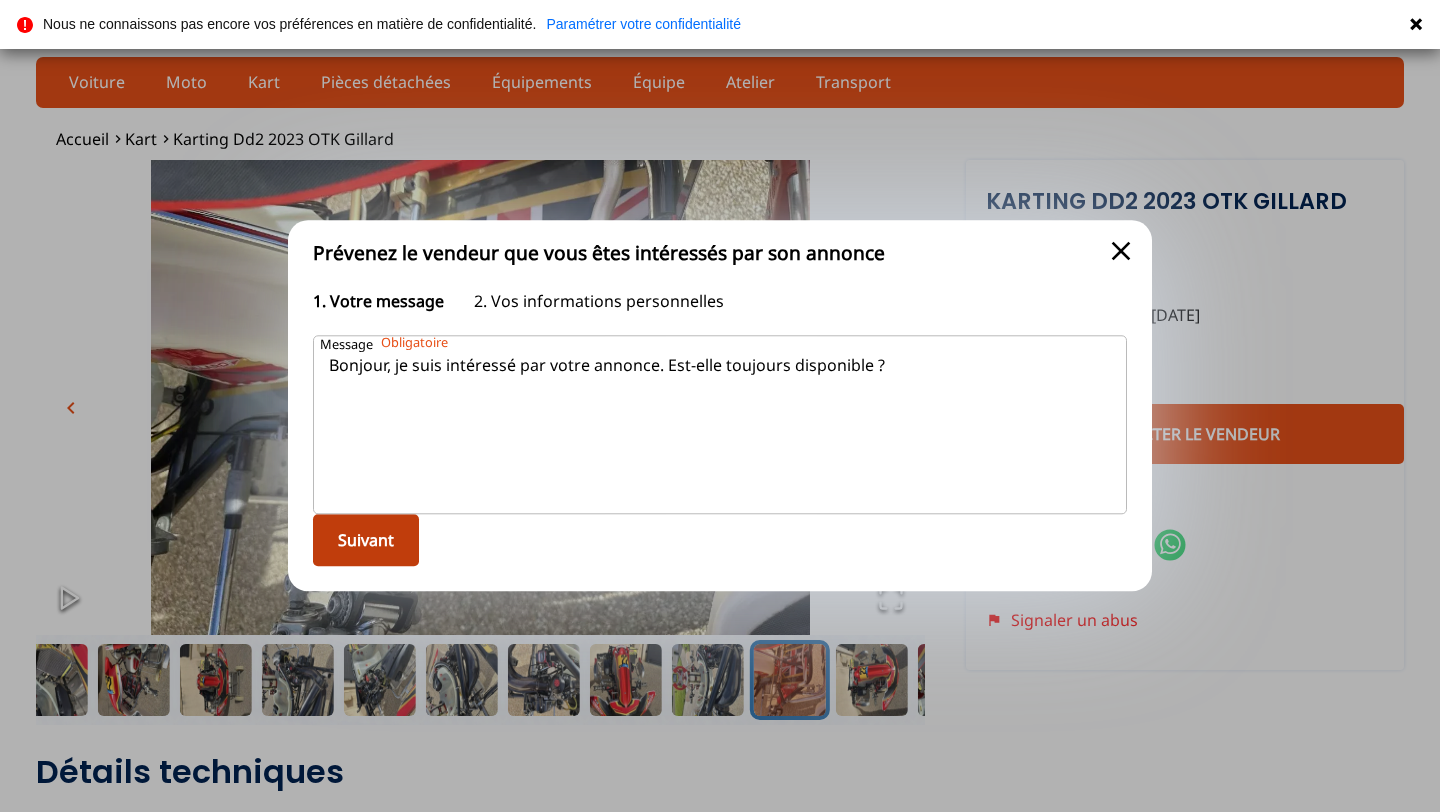 click on "Suivant" at bounding box center [366, 541] 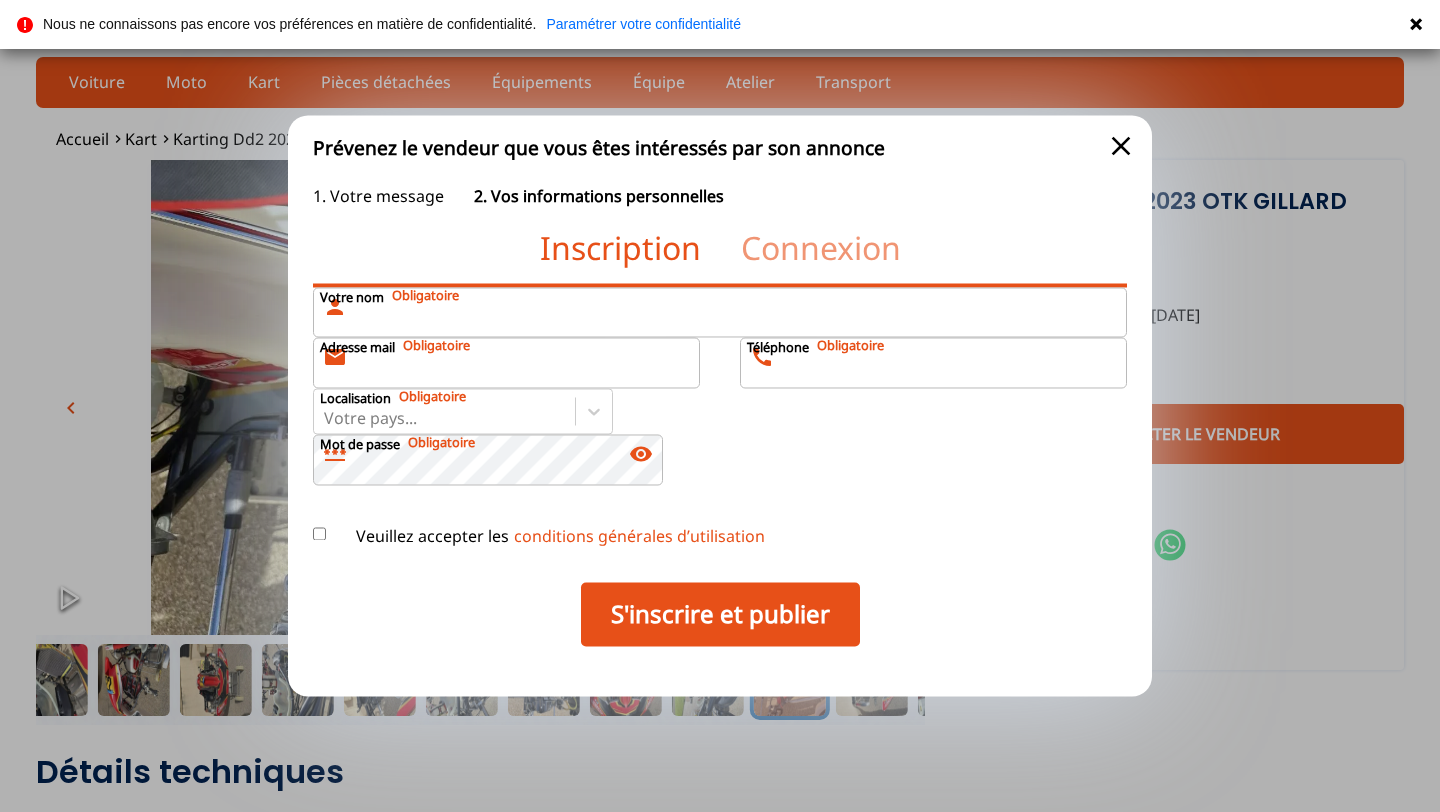 click on "Votre nom person" at bounding box center [720, 313] 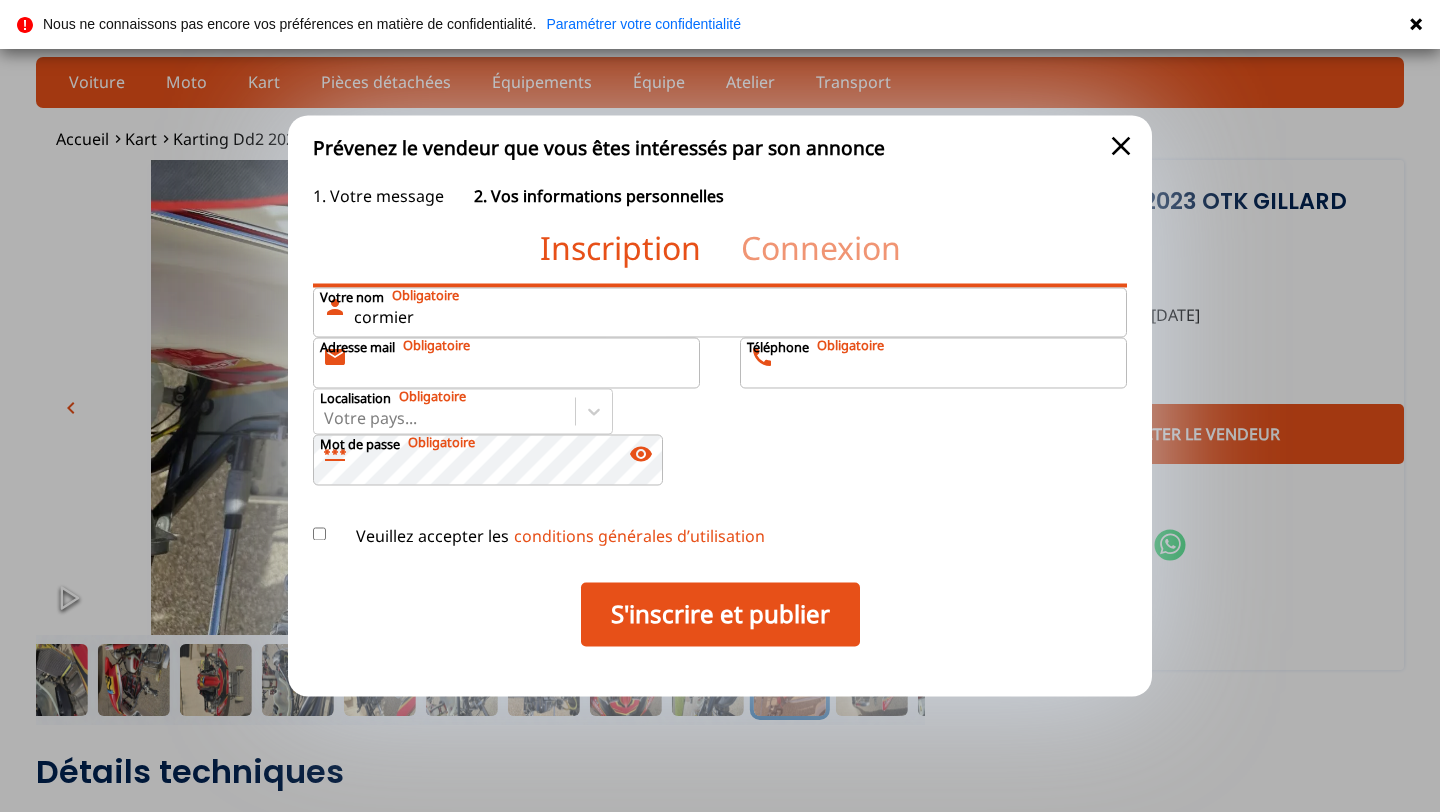 type on "cormier" 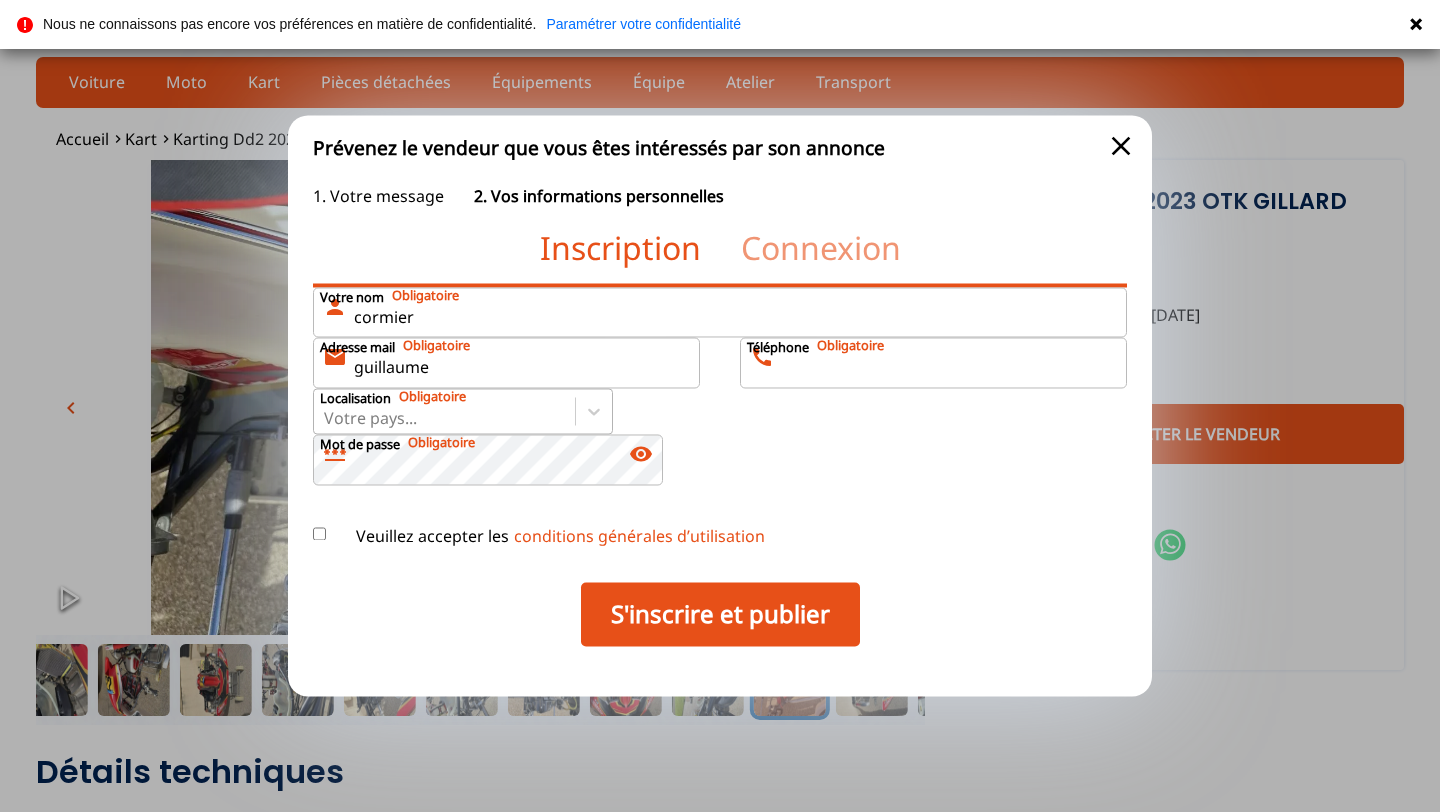 type on "guillaume.cormier@[EMAIL]" 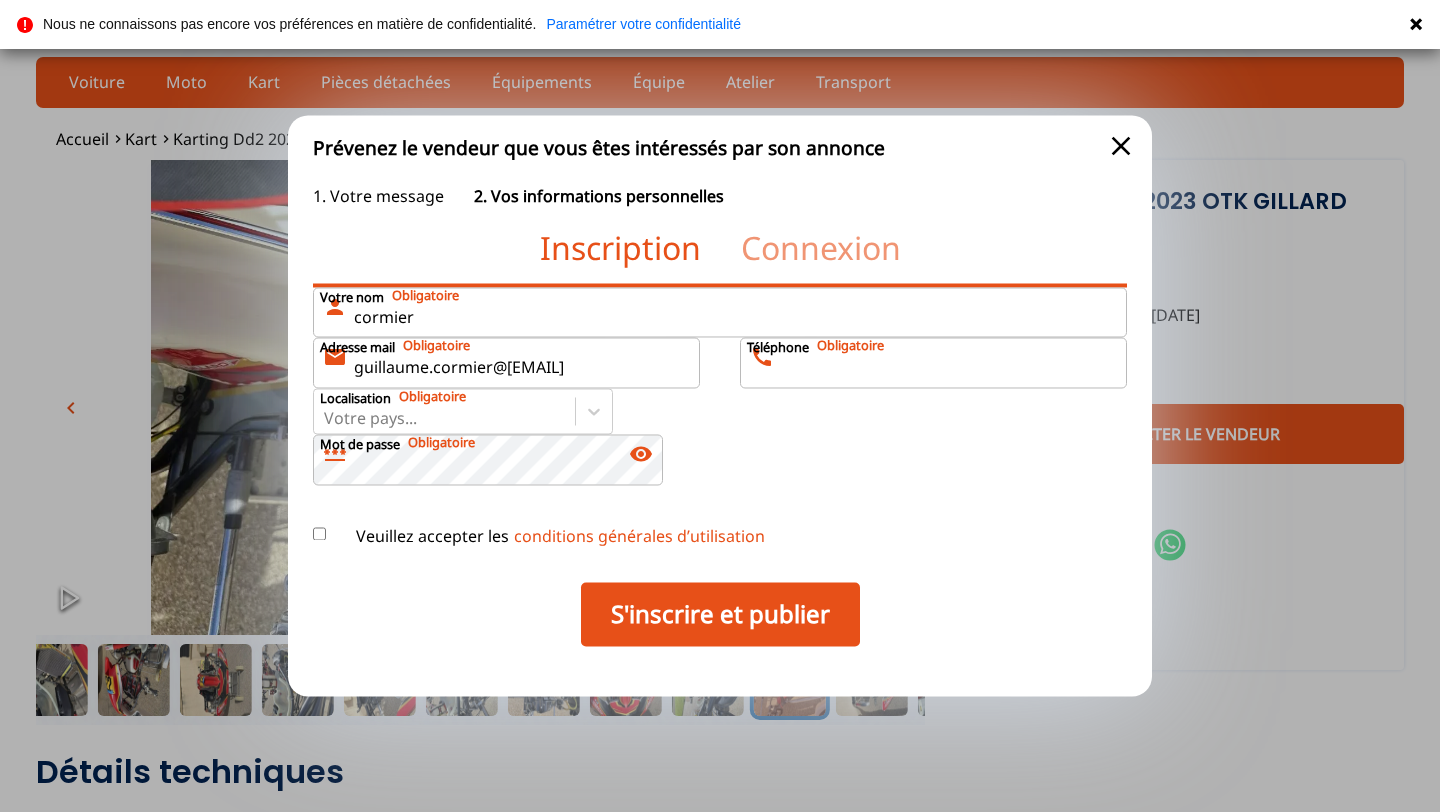 click on "Téléphone call" at bounding box center [933, 363] 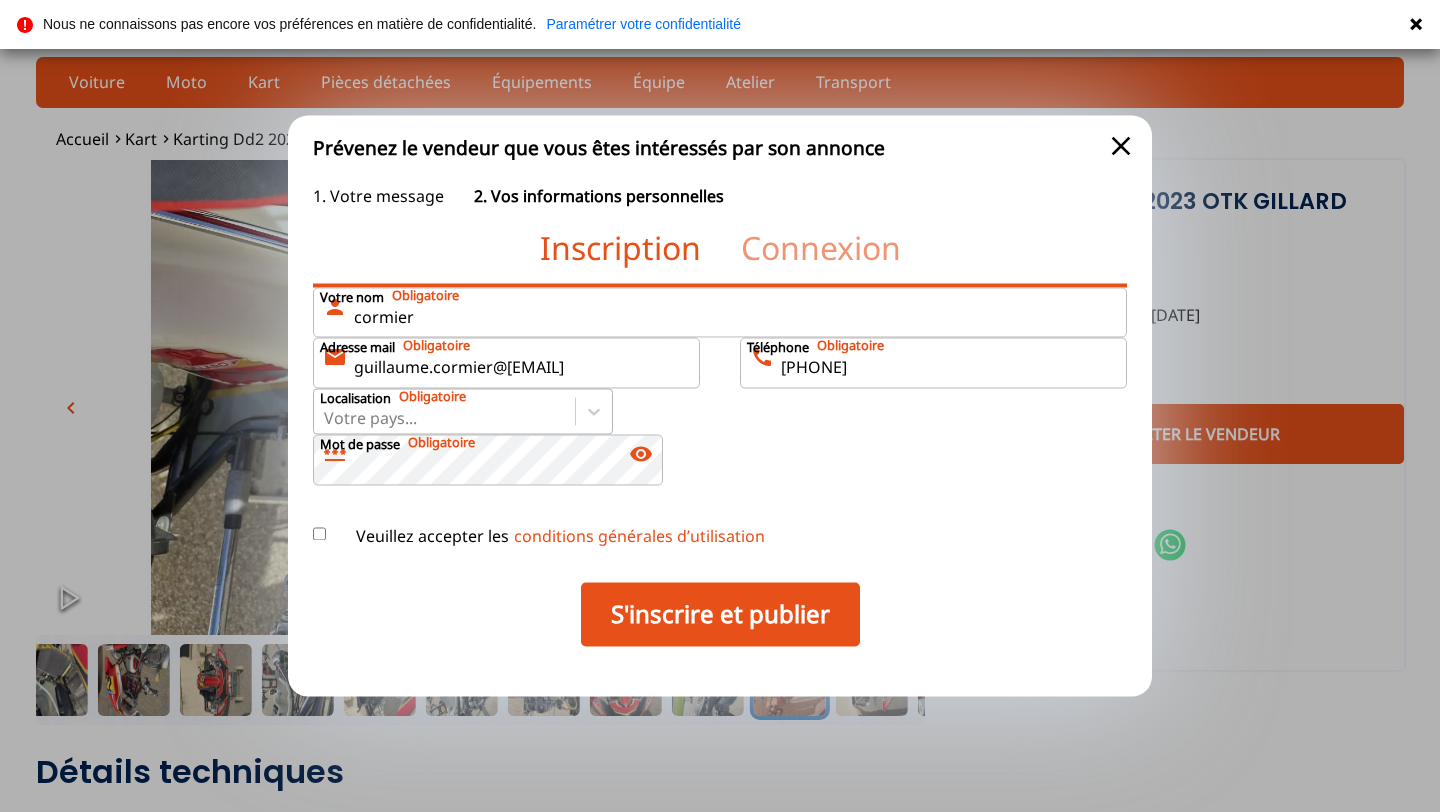 type on "[PHONE]" 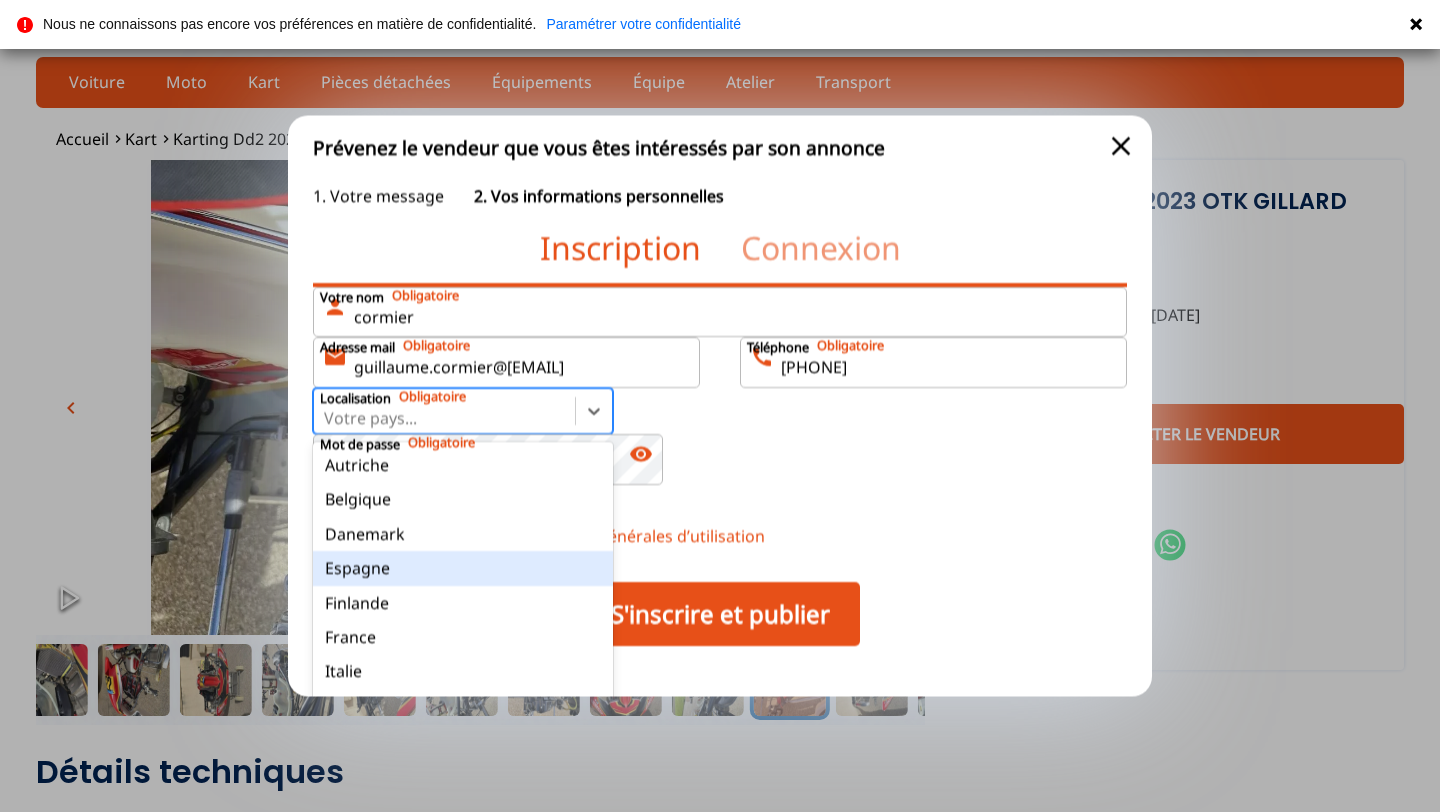 scroll, scrollTop: 80, scrollLeft: 0, axis: vertical 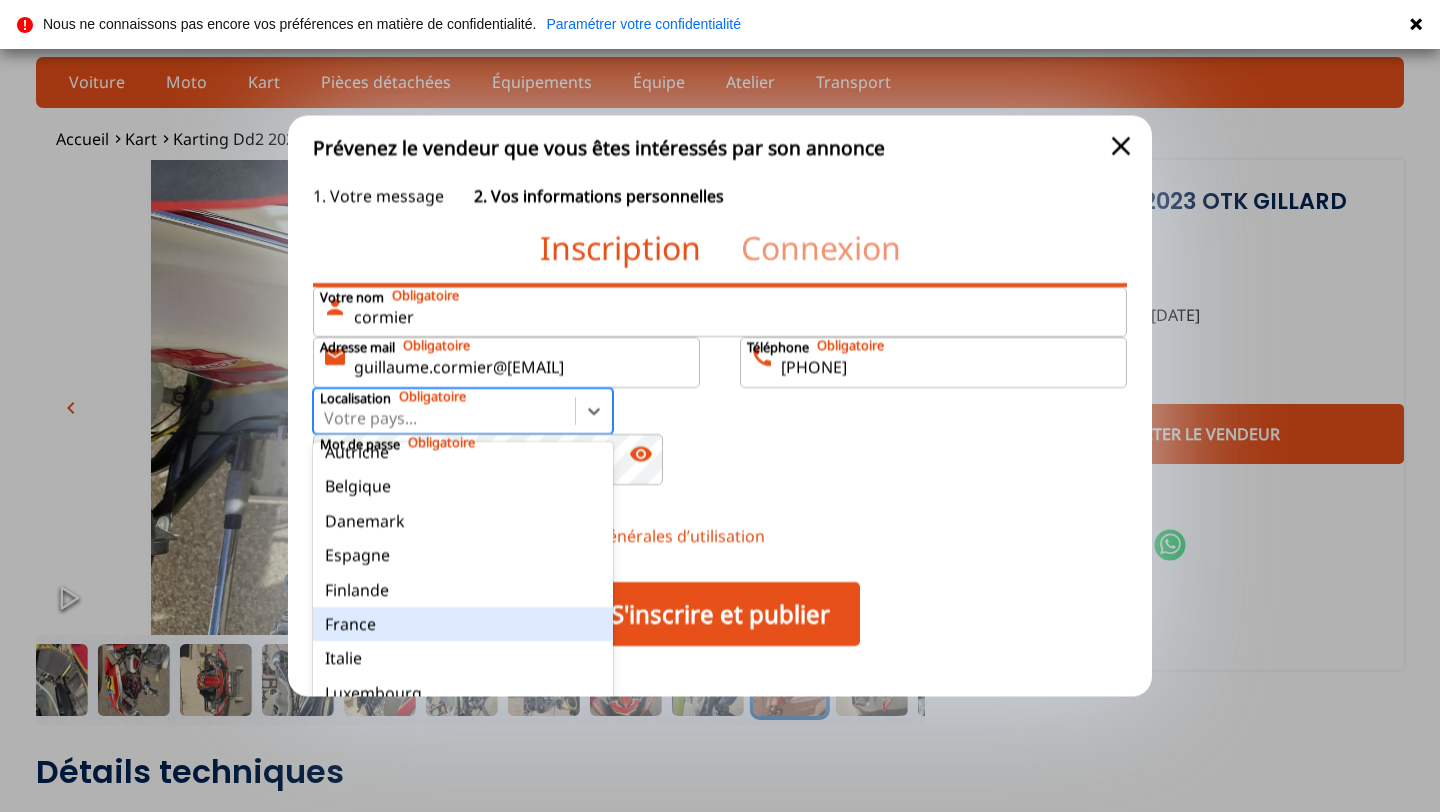 click on "France" at bounding box center [463, 624] 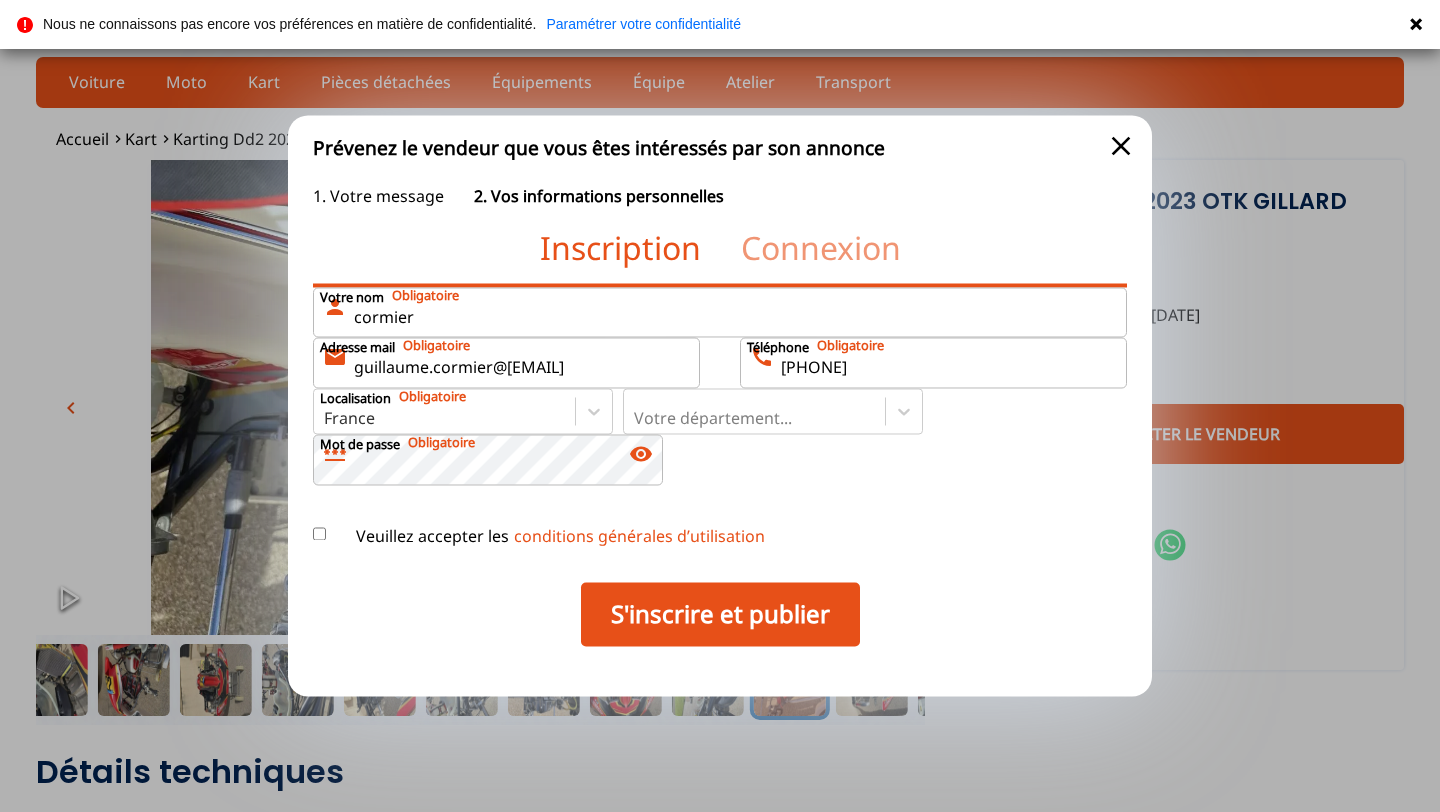 click on "visibility" at bounding box center [641, 455] 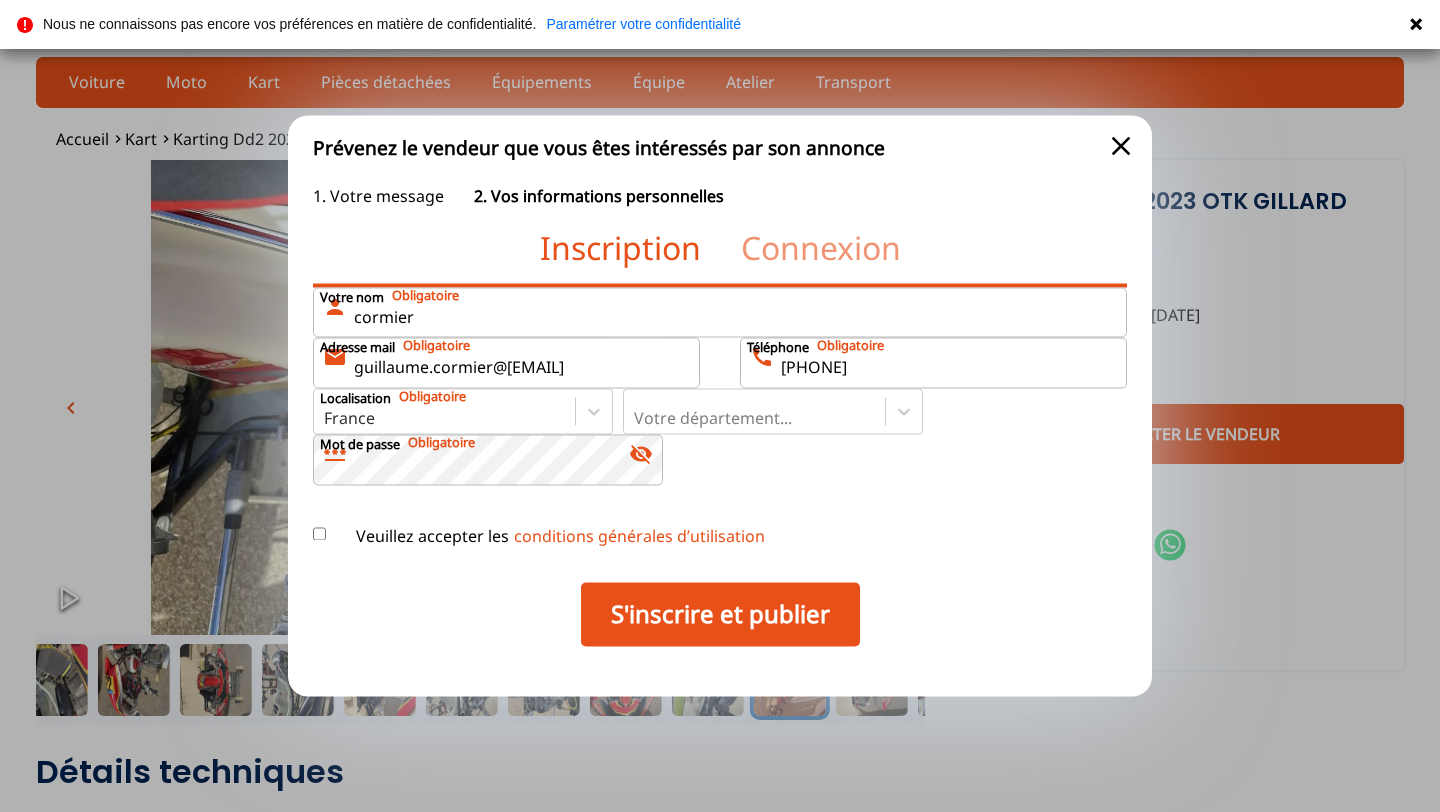 click on "visibility_off" at bounding box center (641, 455) 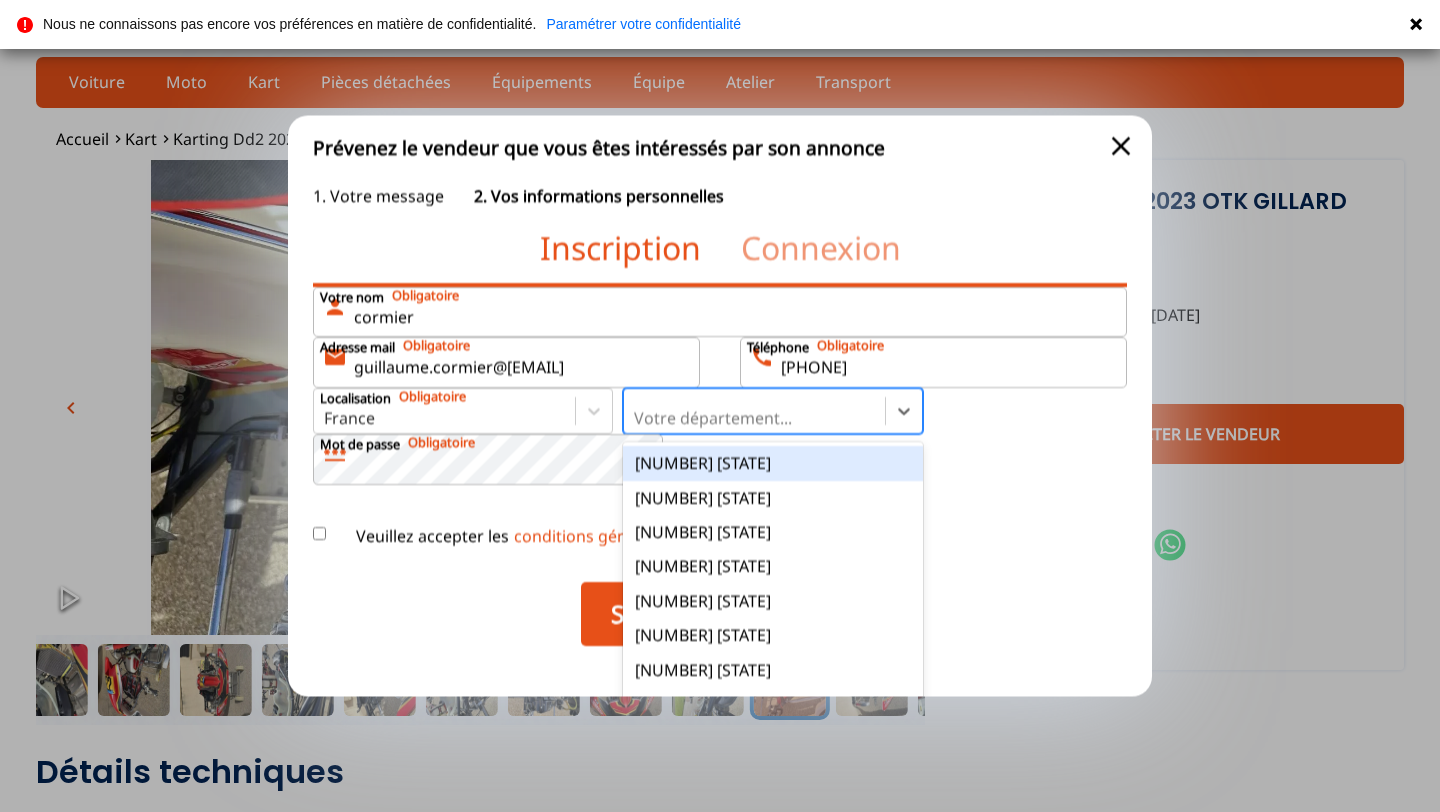 click at bounding box center (754, 418) 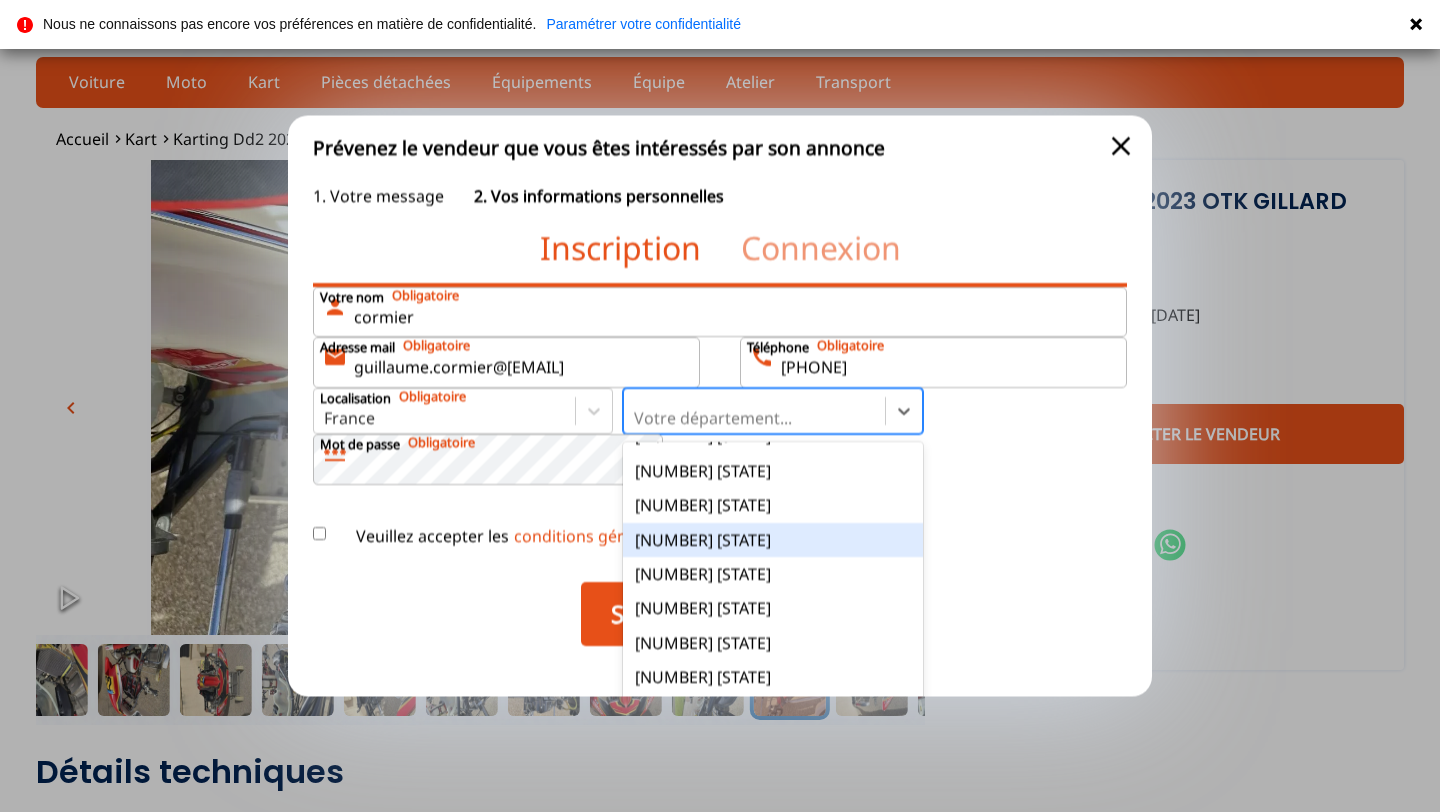 scroll, scrollTop: 3099, scrollLeft: 0, axis: vertical 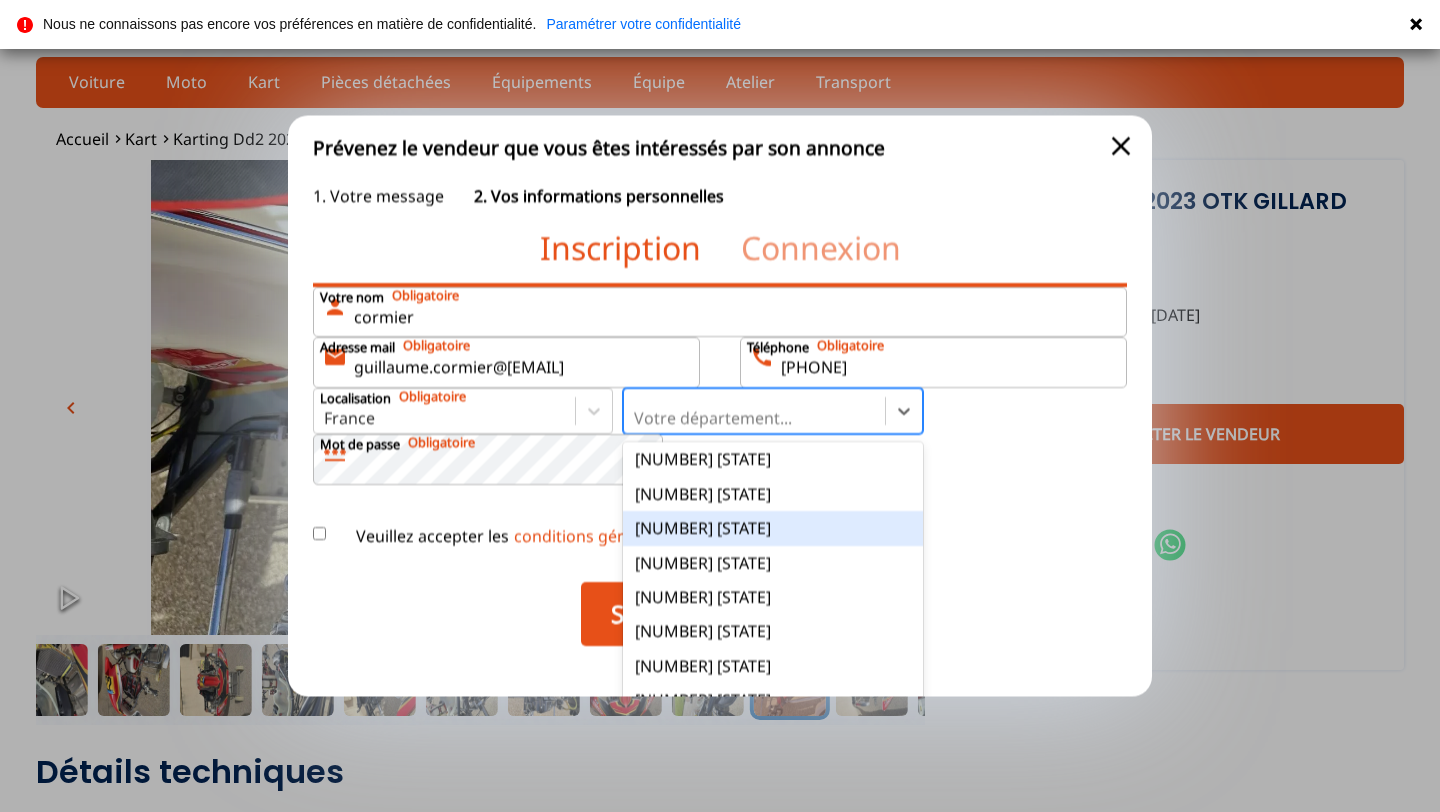 click on "[NUMBER] [STATE]" at bounding box center (773, 529) 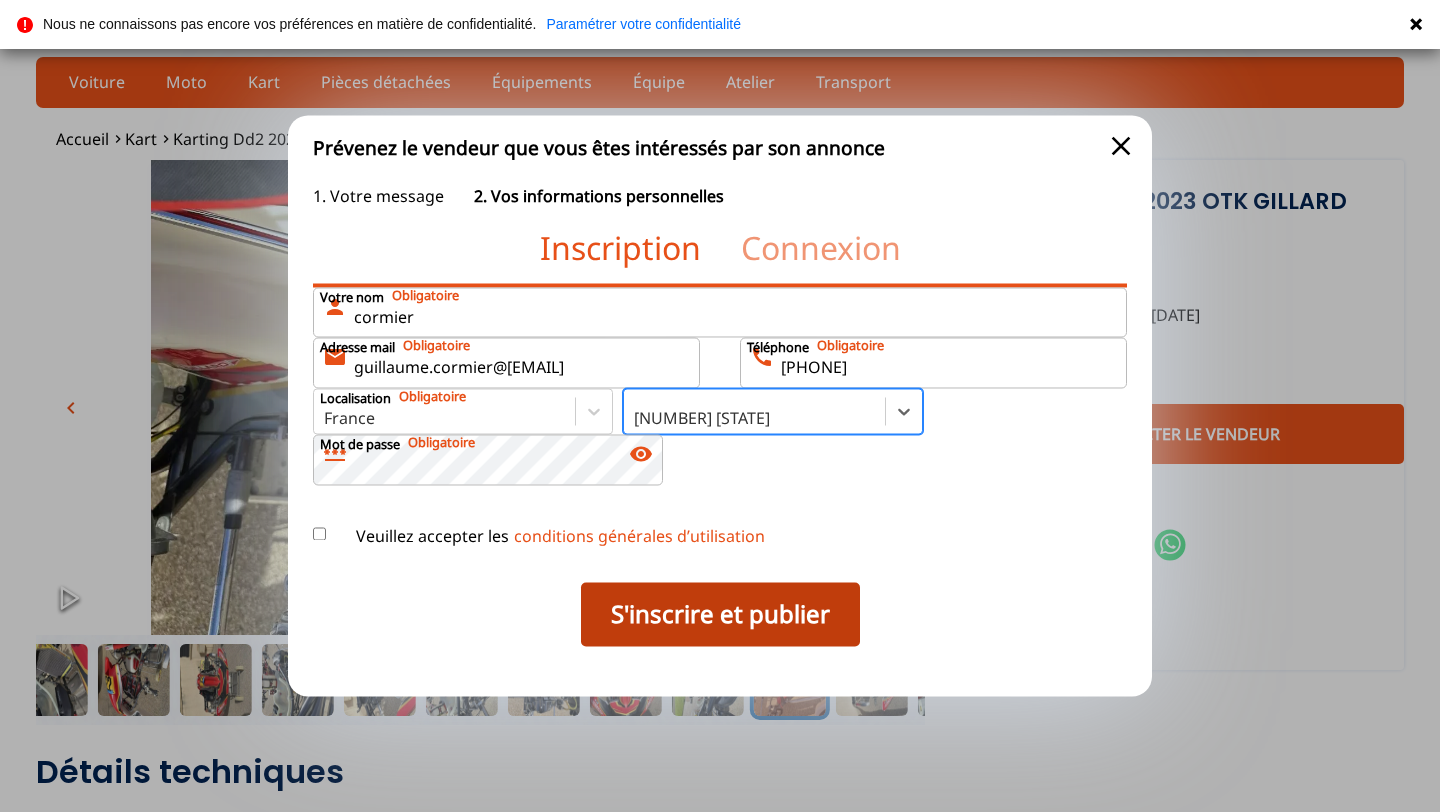 click on "S'inscrire et publier" at bounding box center (720, 615) 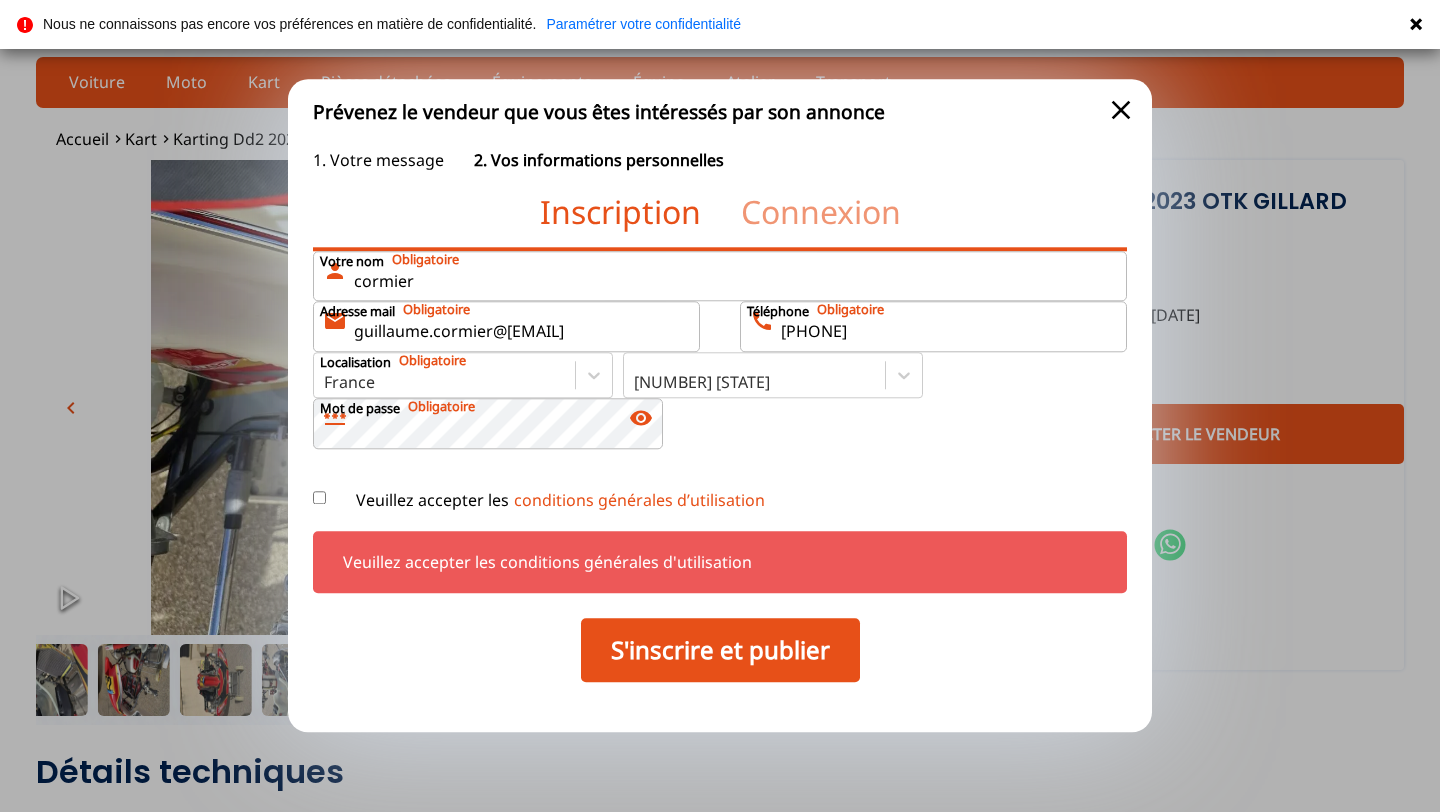 click on "Veuillez accepter les   conditions générales d’utilisation" at bounding box center [319, 497] 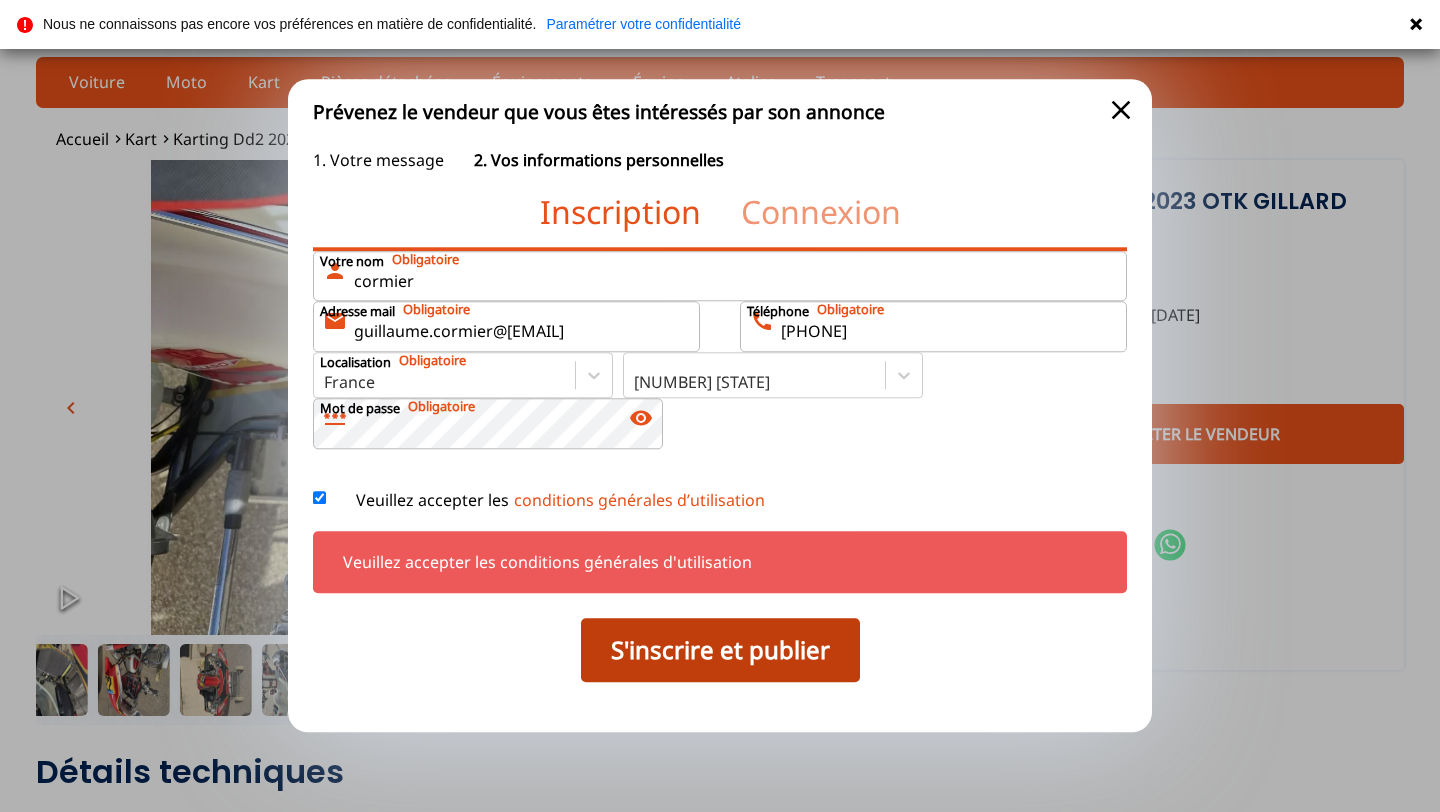 click on "S'inscrire et publier" at bounding box center (720, 651) 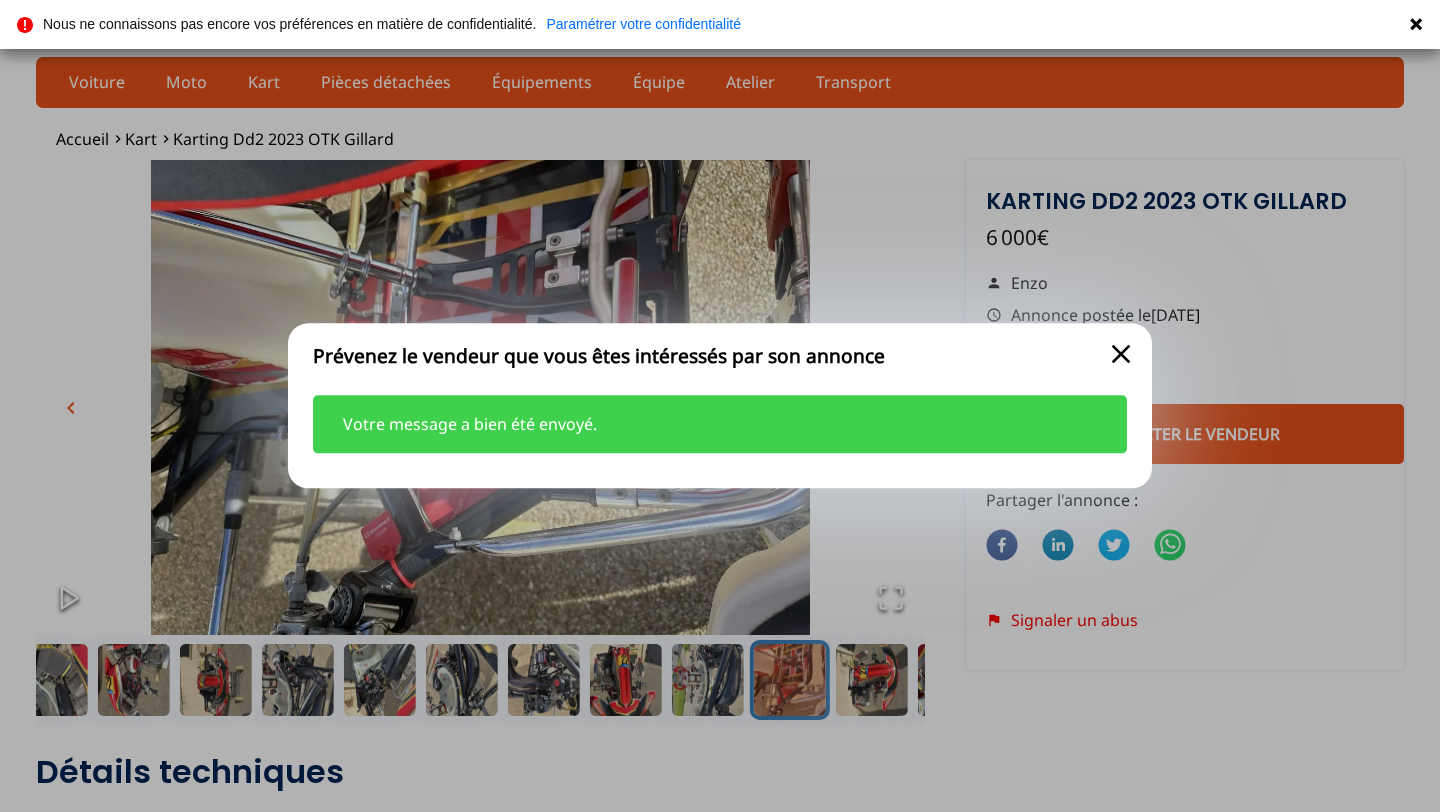 click on "close" at bounding box center [1121, 354] 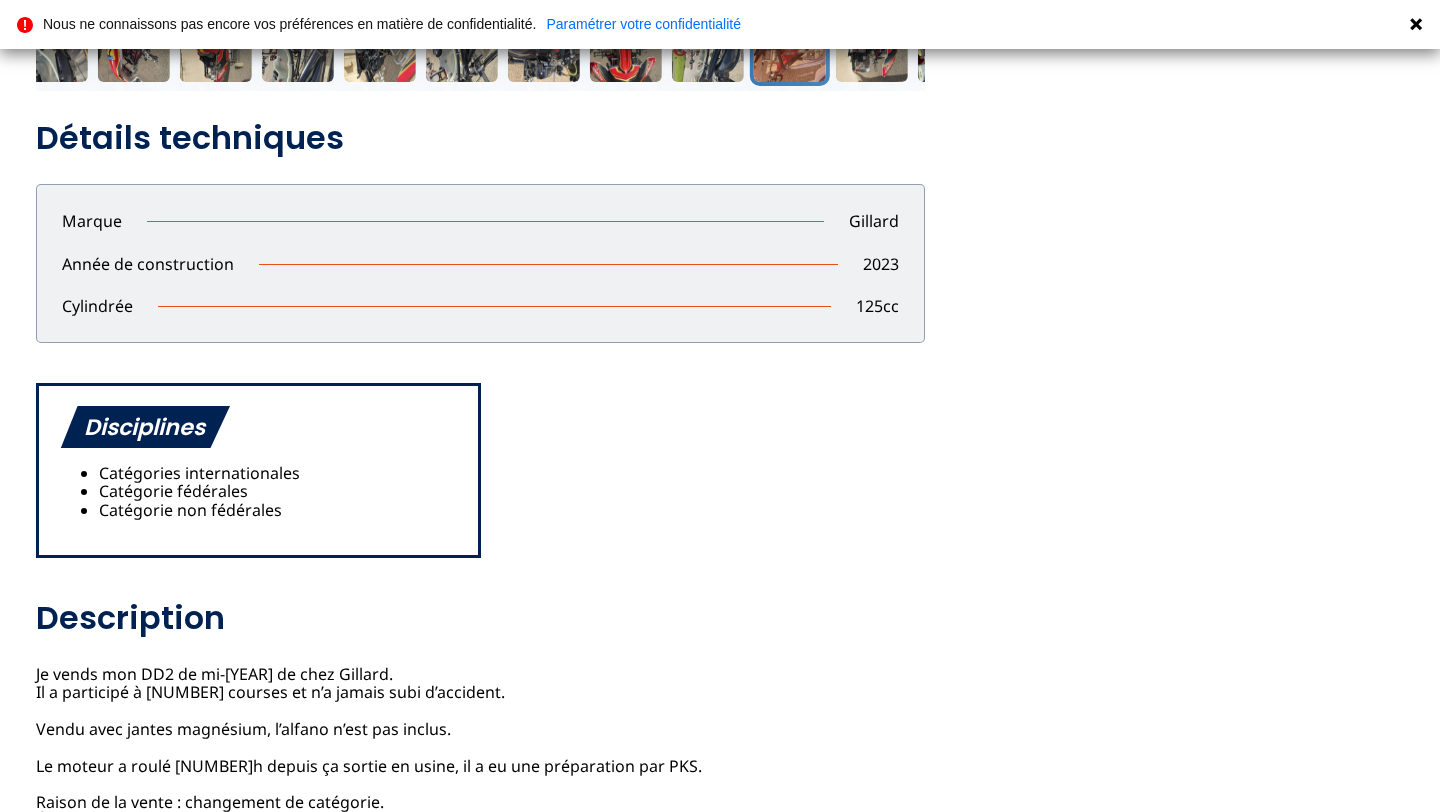 scroll, scrollTop: 613, scrollLeft: 0, axis: vertical 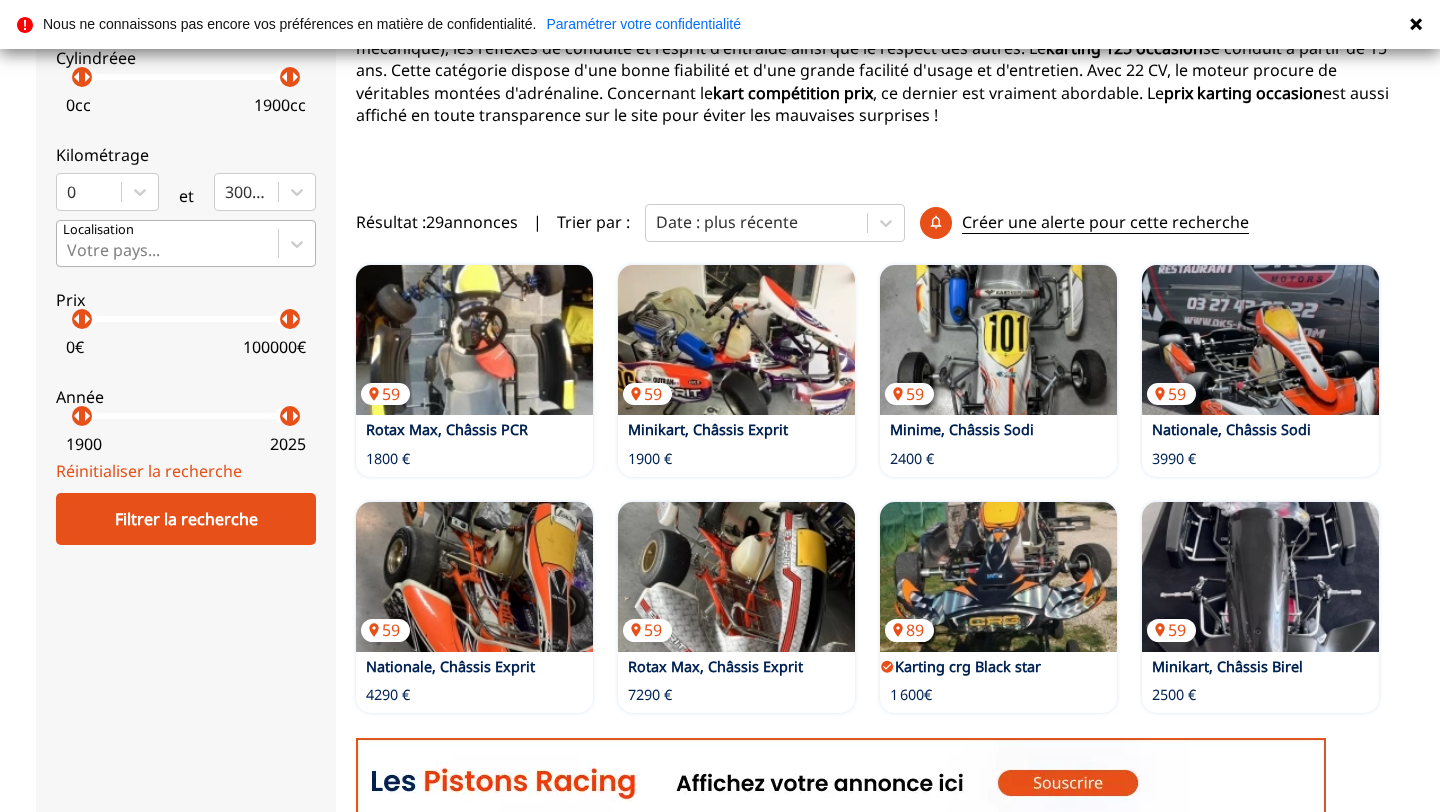 click at bounding box center [167, 250] 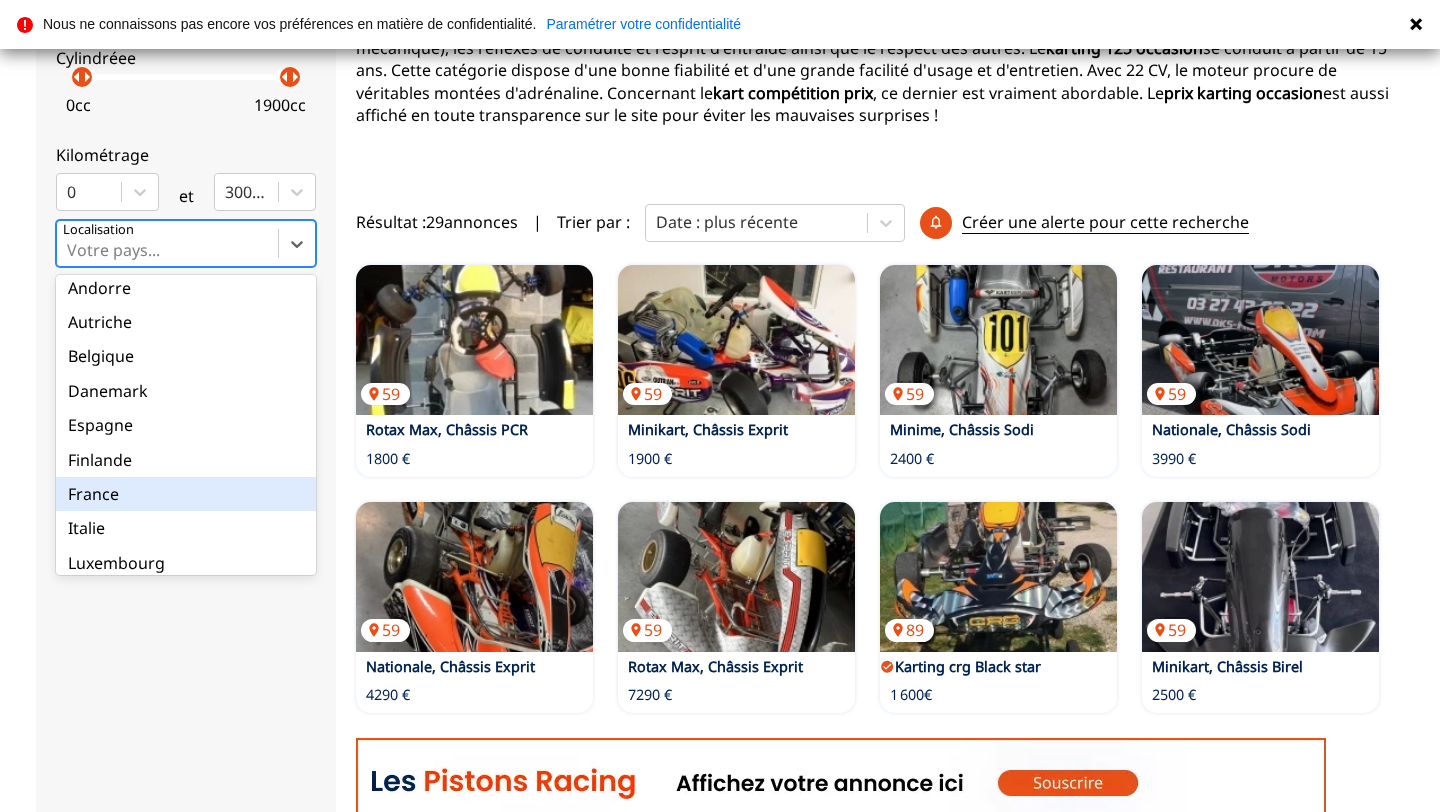 scroll, scrollTop: 118, scrollLeft: 0, axis: vertical 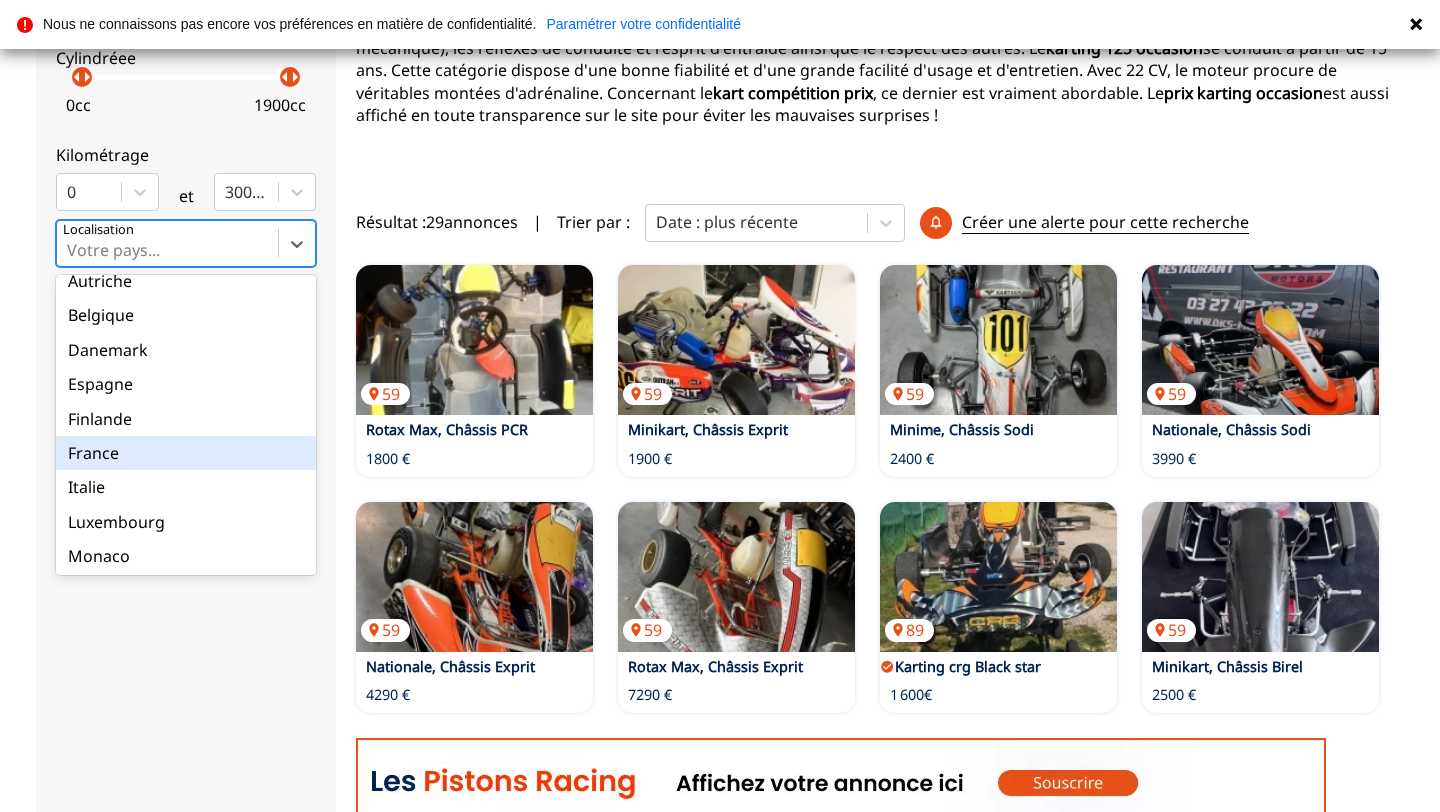 click on "France" at bounding box center [186, 453] 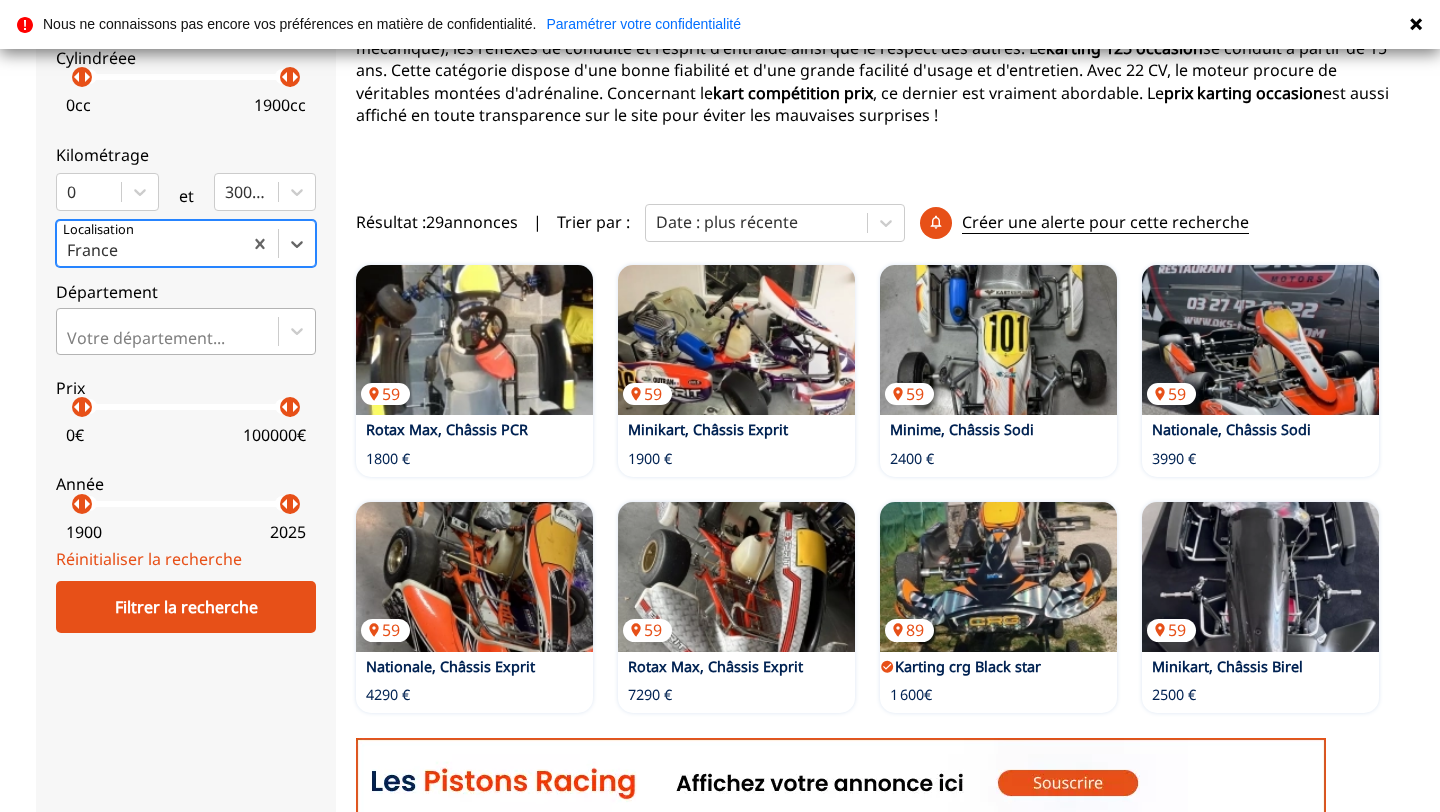 click at bounding box center [167, 338] 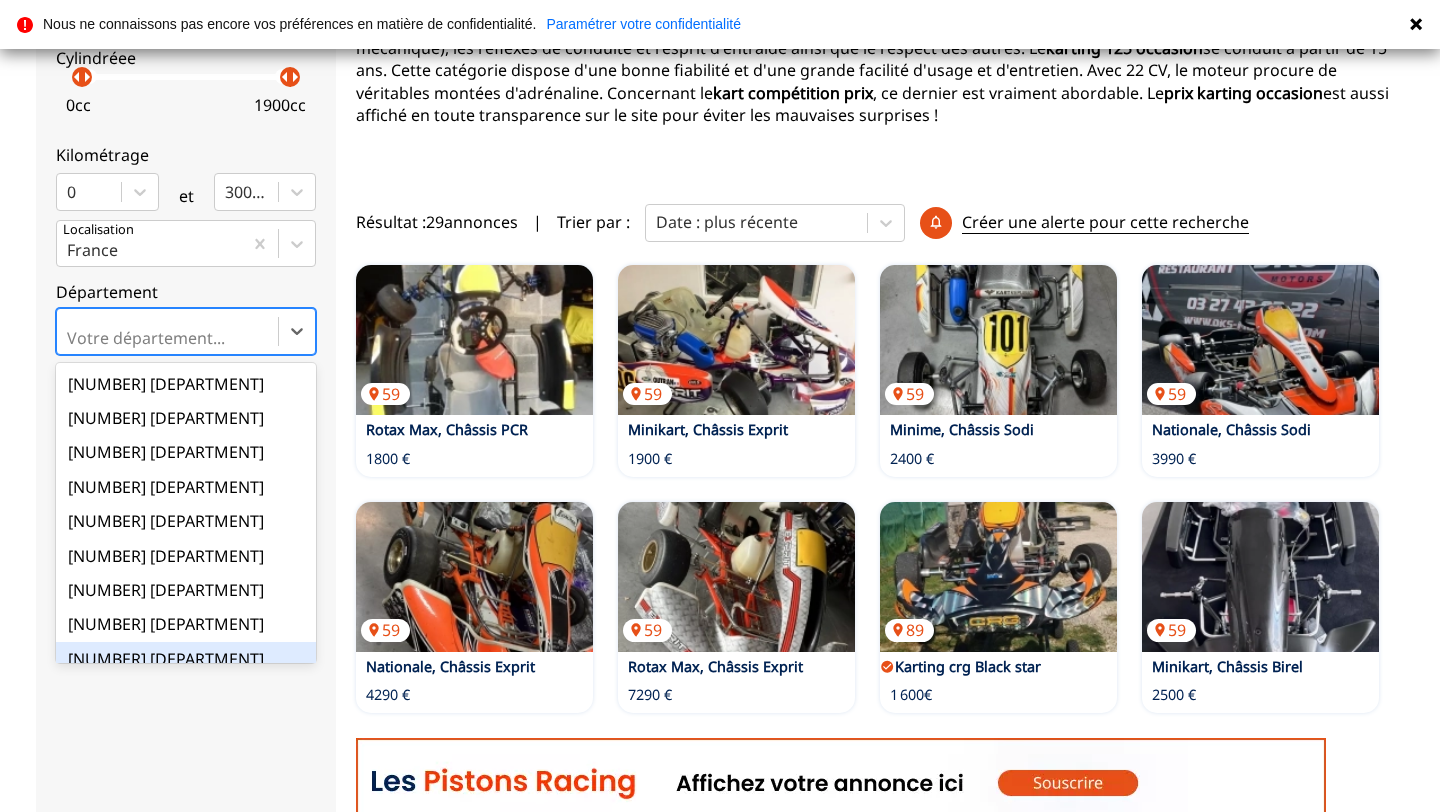 click on "close Autres catégories Catégorie fédérales Catégorie non fédérales Catégories internationales Filtres : Que recherchez-vous ? Marque Sélectionner... Cylindréee arrow_left arrow_right arrow_left arrow_right 0  cc 1900  cc Kilométrage 0 et 300000 Localisation France Département option 09 Ariège focused, 9 of 101. 101 results available. Use Up and Down to choose options, press Enter to select the currently focused option, press Escape to exit the menu, press Tab to select the option and exit the menu. Votre département... 01 Ain 02 Aisne 03 Allier 04 Alpes-de-Haute-Provence 05 Hautes-Alpes 06 Alpes-Maritimes 07 Ardèche 08 Ardennes 09 Ariège 10 Aube 11 Aude 12 Aveyron 13 Bouches-du-Rhône 14 Calvados 15 Cantal 16 Charente 17 Charente-Maritime 18 Cher 19 Corrèze 21 Côte-d'or 22 Côtes-d'armor 23 Creuse 24 Dordogne 25 Doubs 26 Drôme 27 Eure 28 Eure-et-Loir 29 Finistère 2a Corse-du-sud 2b Haute-corse 30 Gard 31 Haute-Garonne 32 Gers 33 Gironde 34 Hérault 35 Ile-et-Vilaine 36 Indre 38 Isère 0" at bounding box center [186, 526] 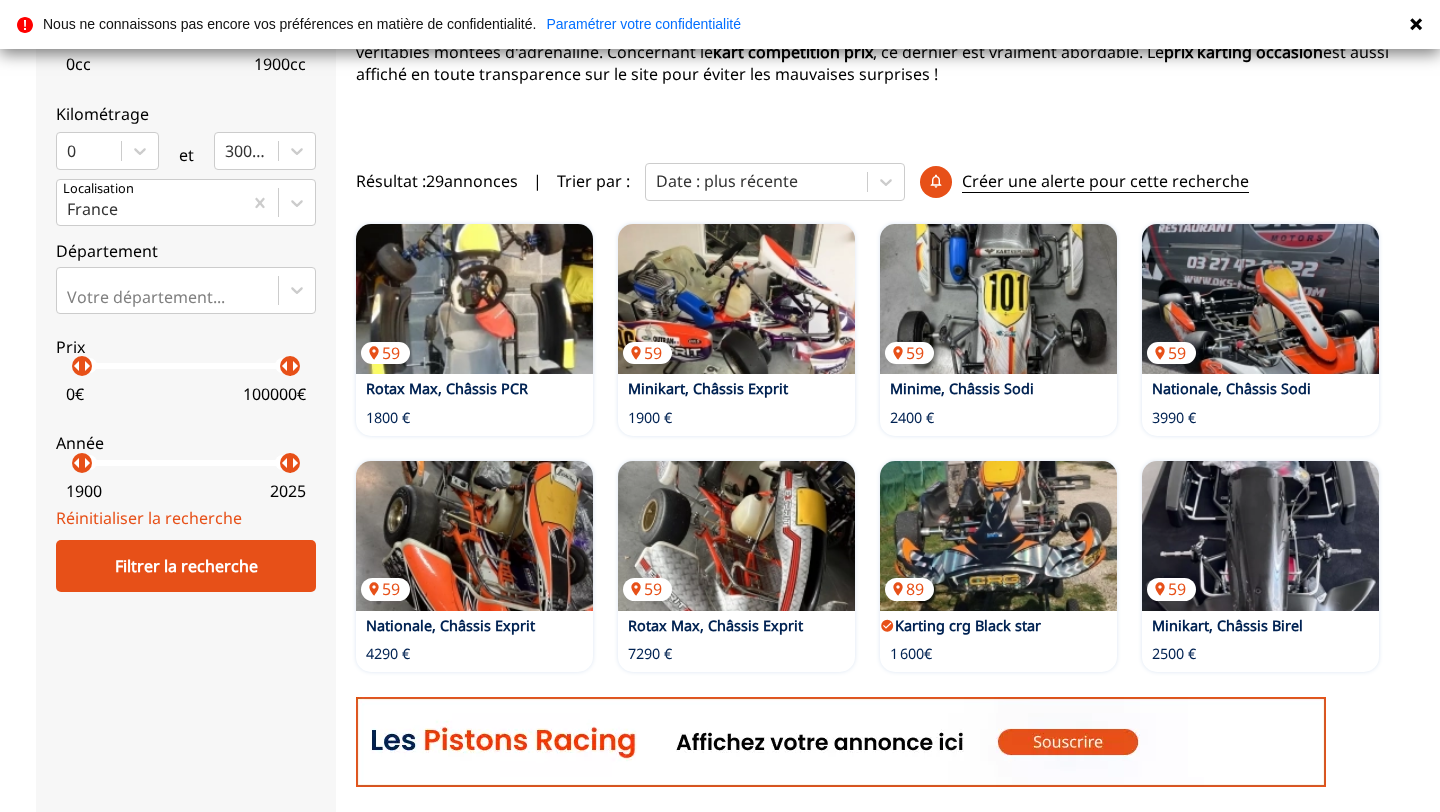 scroll, scrollTop: 480, scrollLeft: 0, axis: vertical 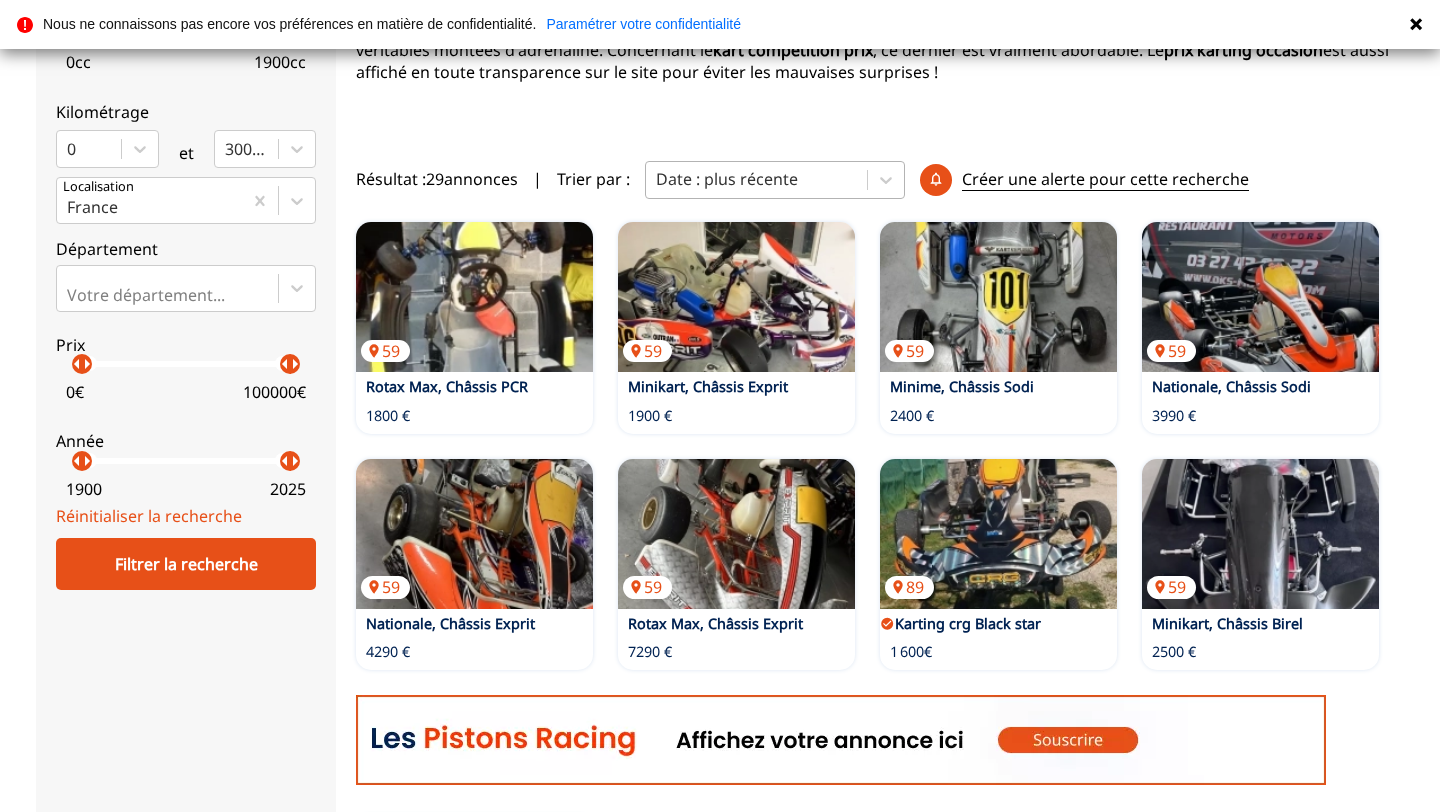 click on "Date : plus récente" at bounding box center (756, 179) 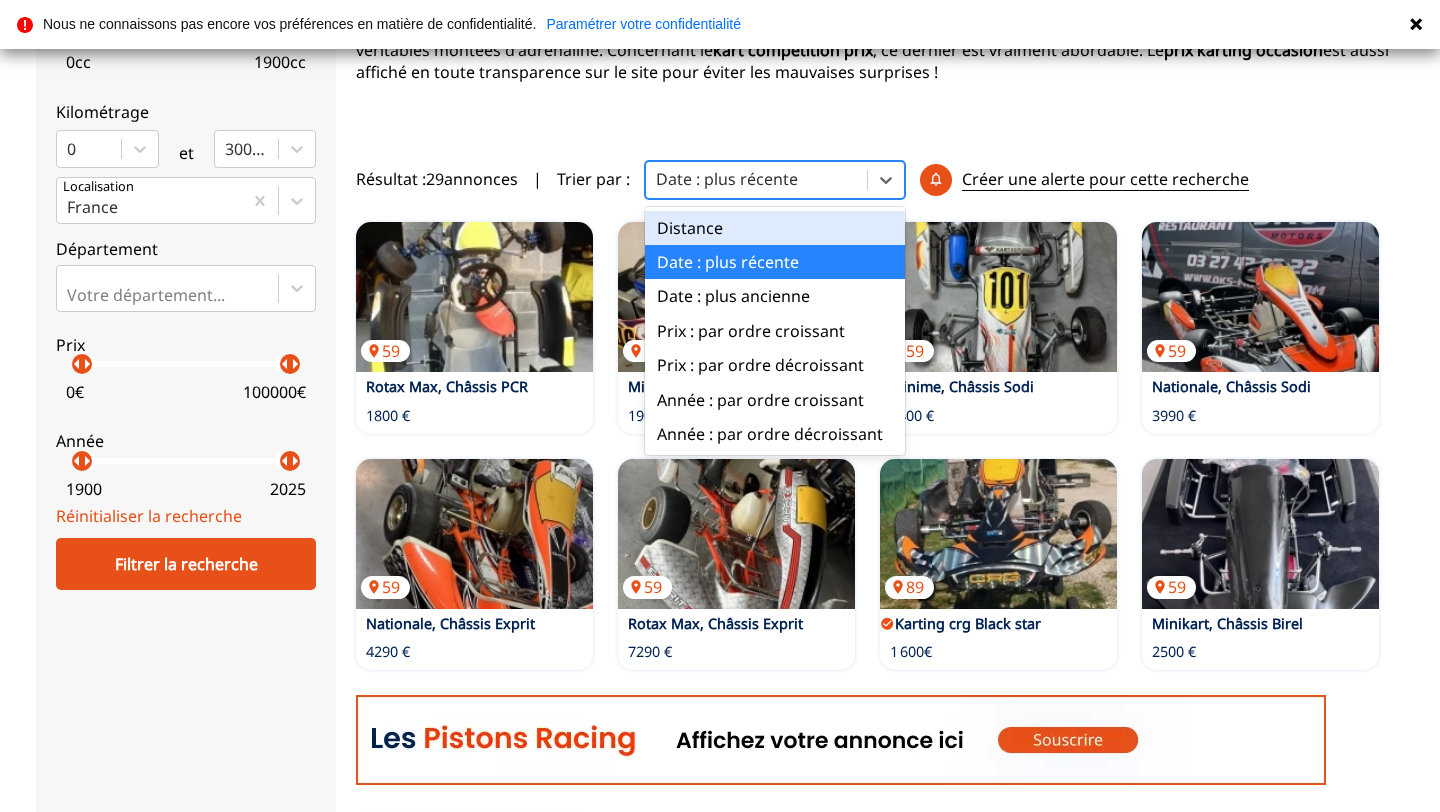 click at bounding box center [880, 111] 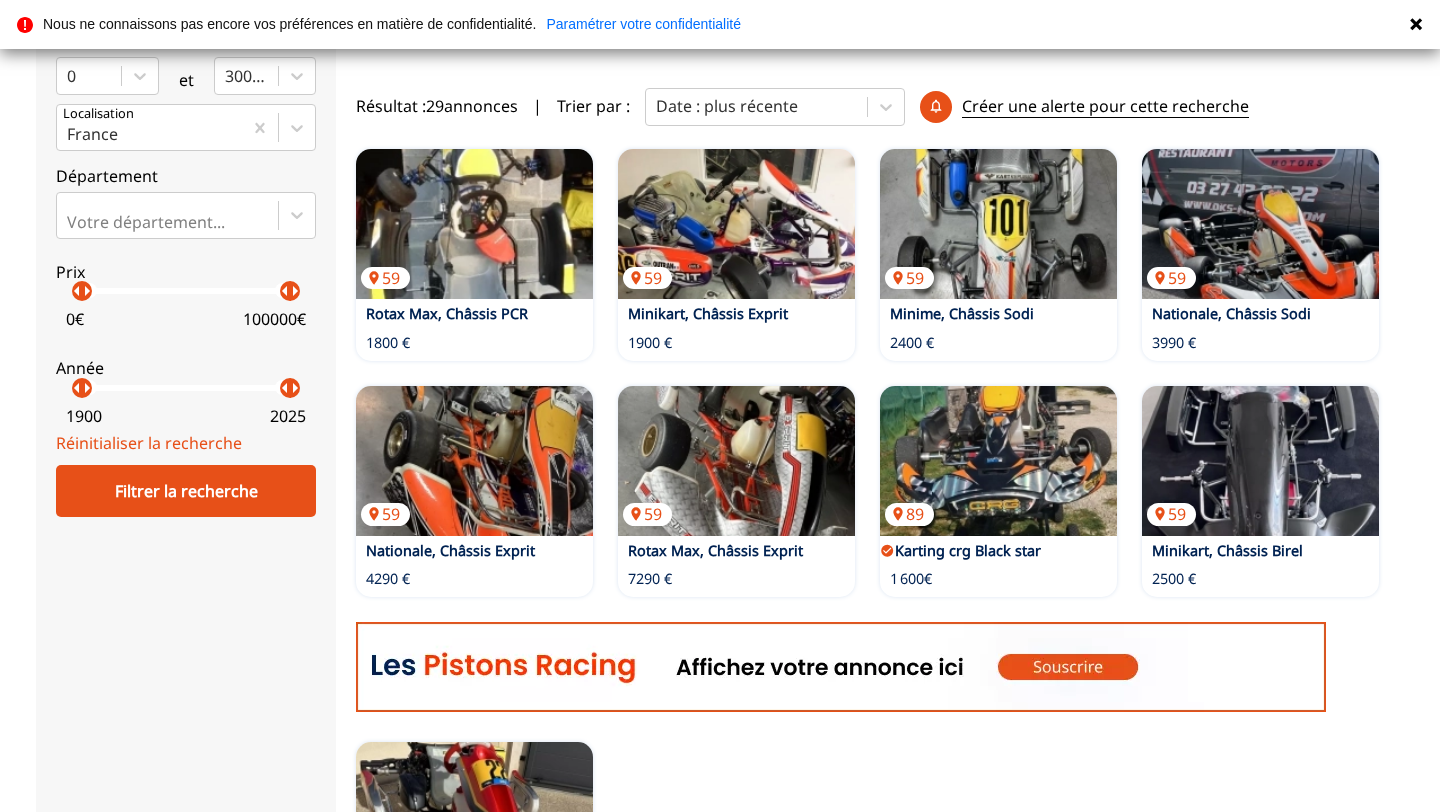 scroll, scrollTop: 561, scrollLeft: 0, axis: vertical 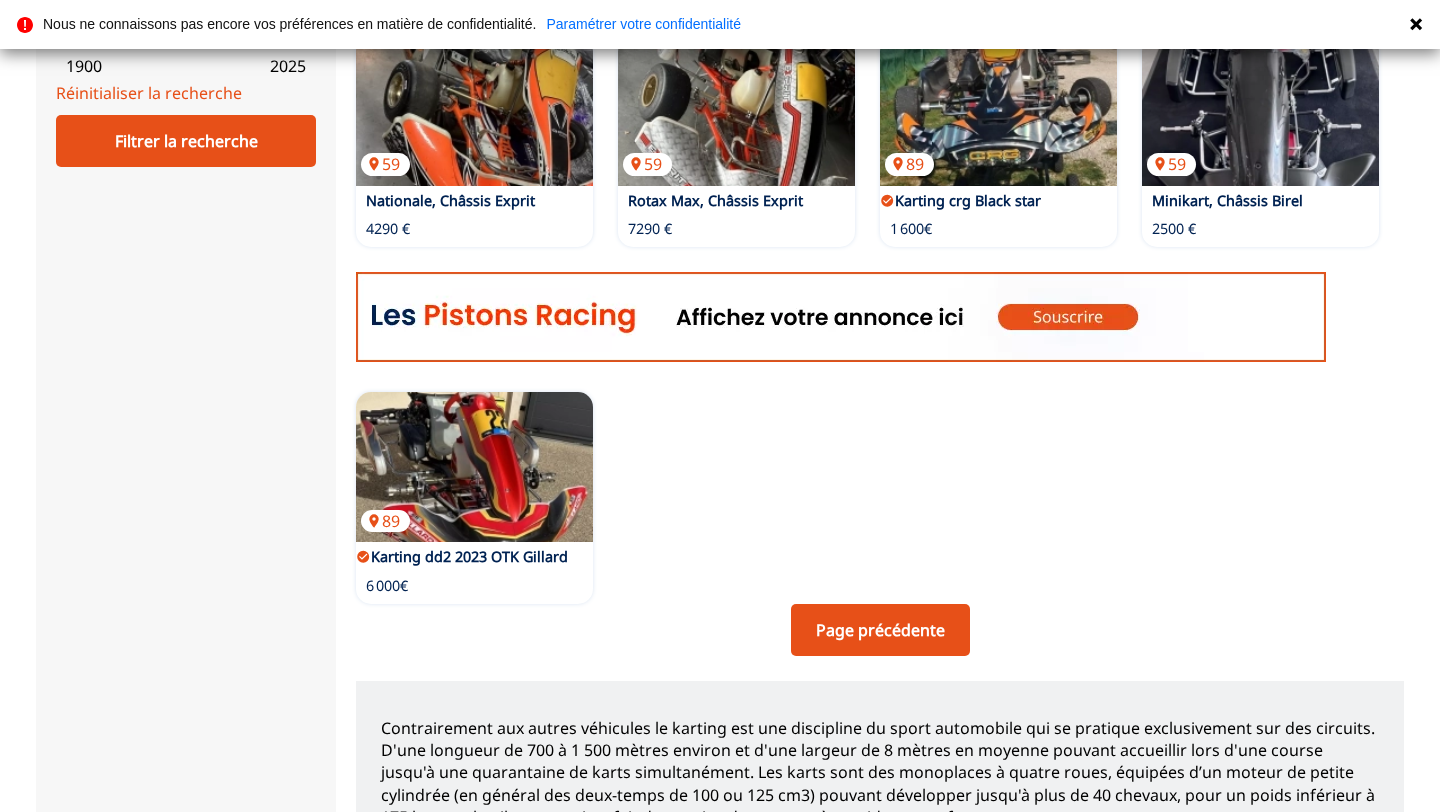 click on "Page précédente" at bounding box center [880, 630] 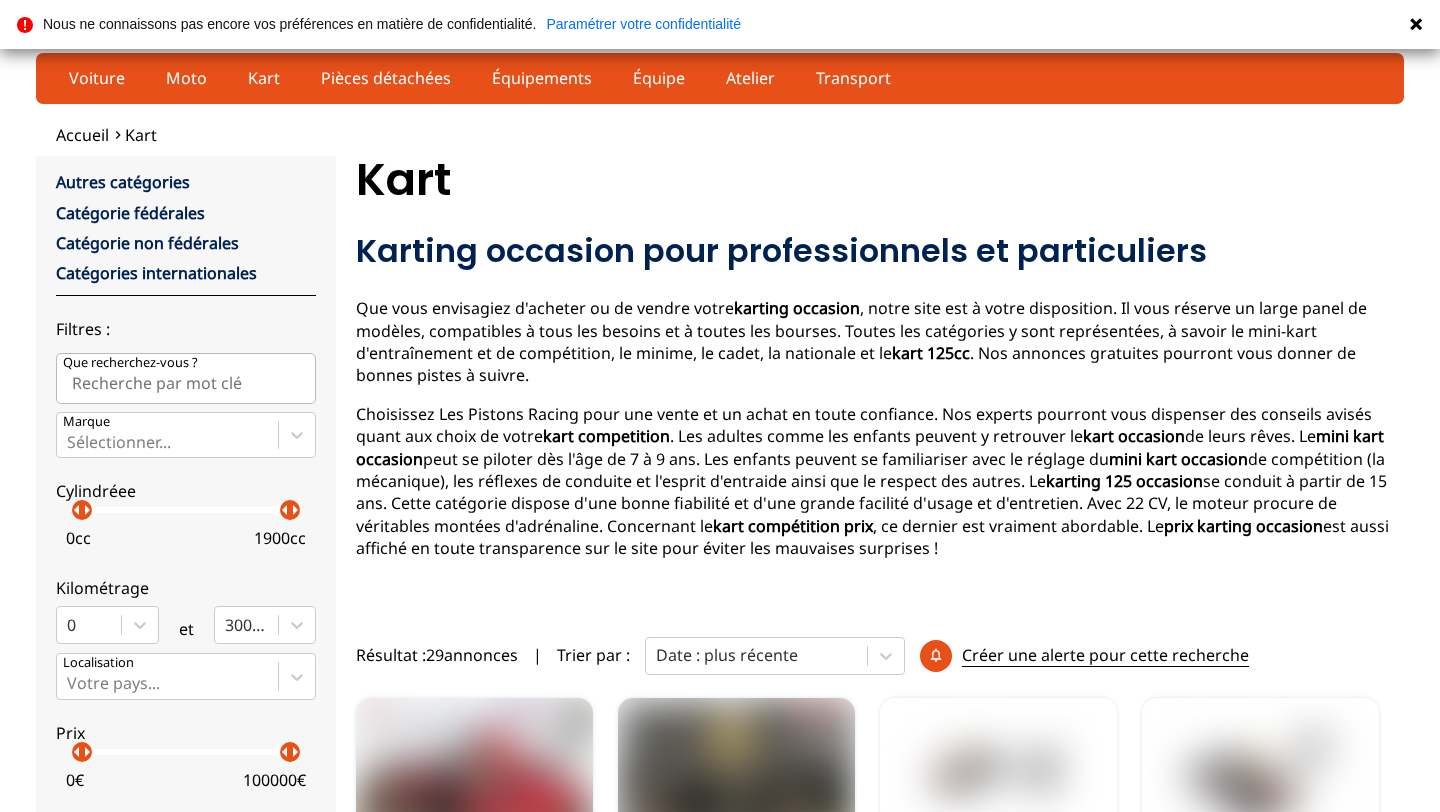 scroll, scrollTop: 0, scrollLeft: 0, axis: both 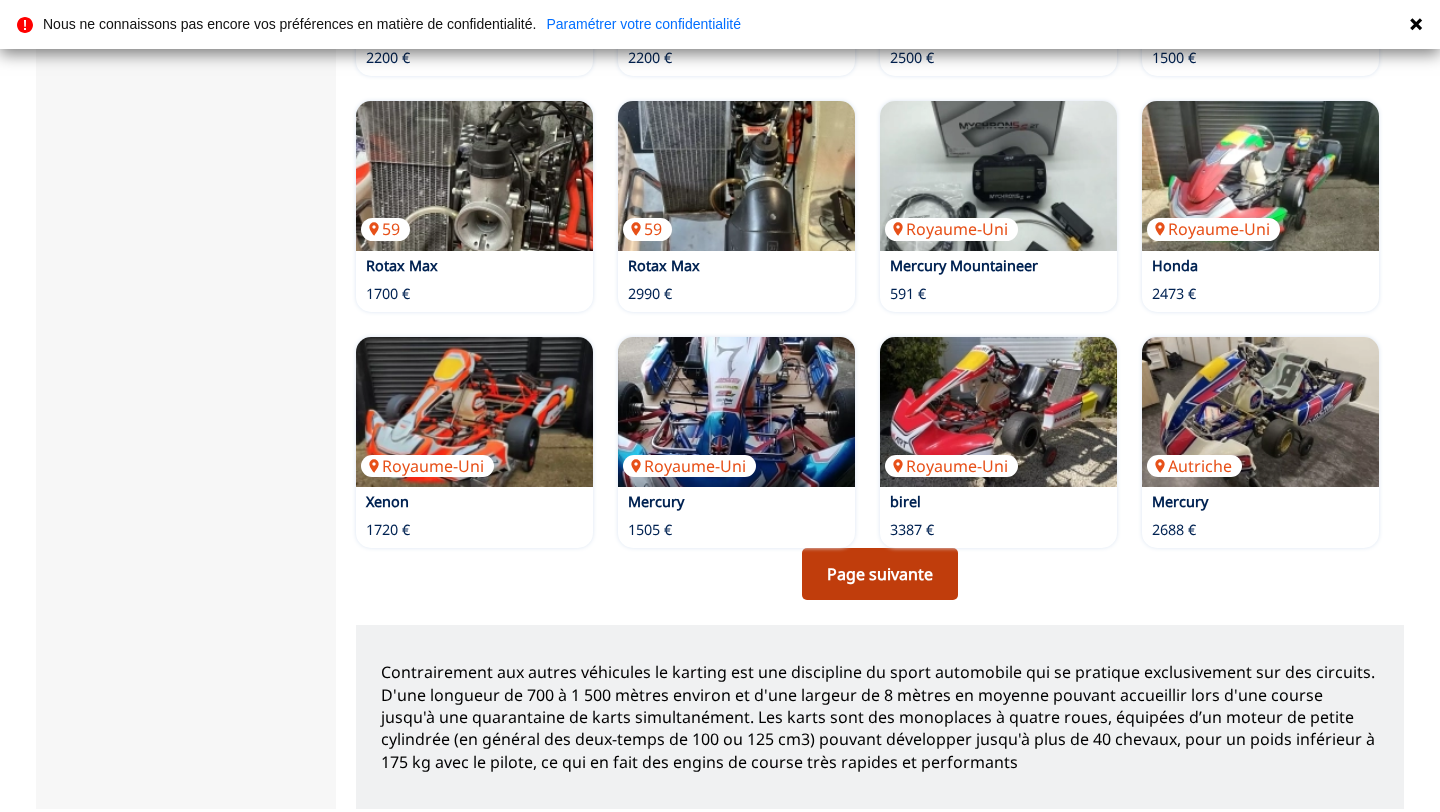 click on "Page suivante" at bounding box center [880, 574] 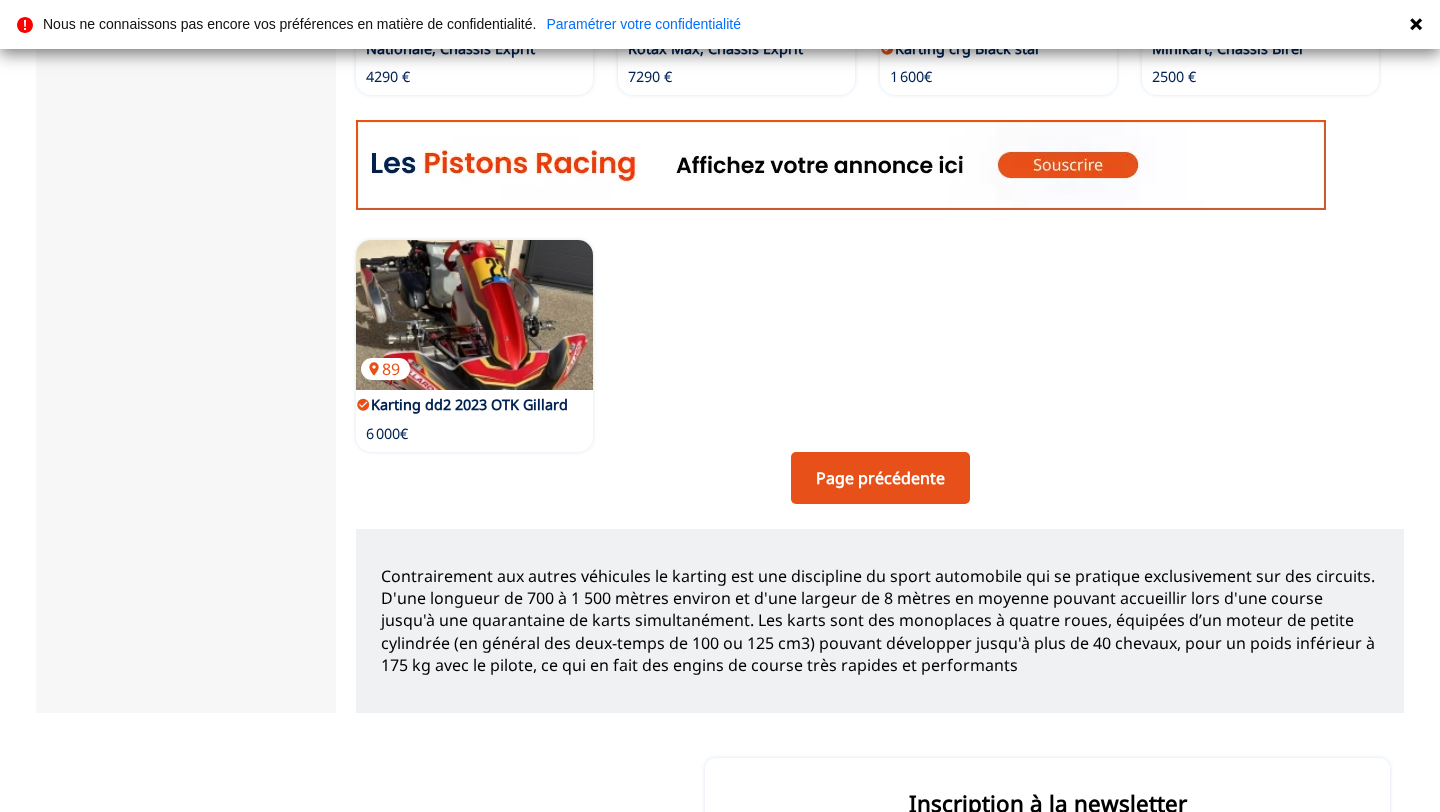 scroll, scrollTop: 1052, scrollLeft: 0, axis: vertical 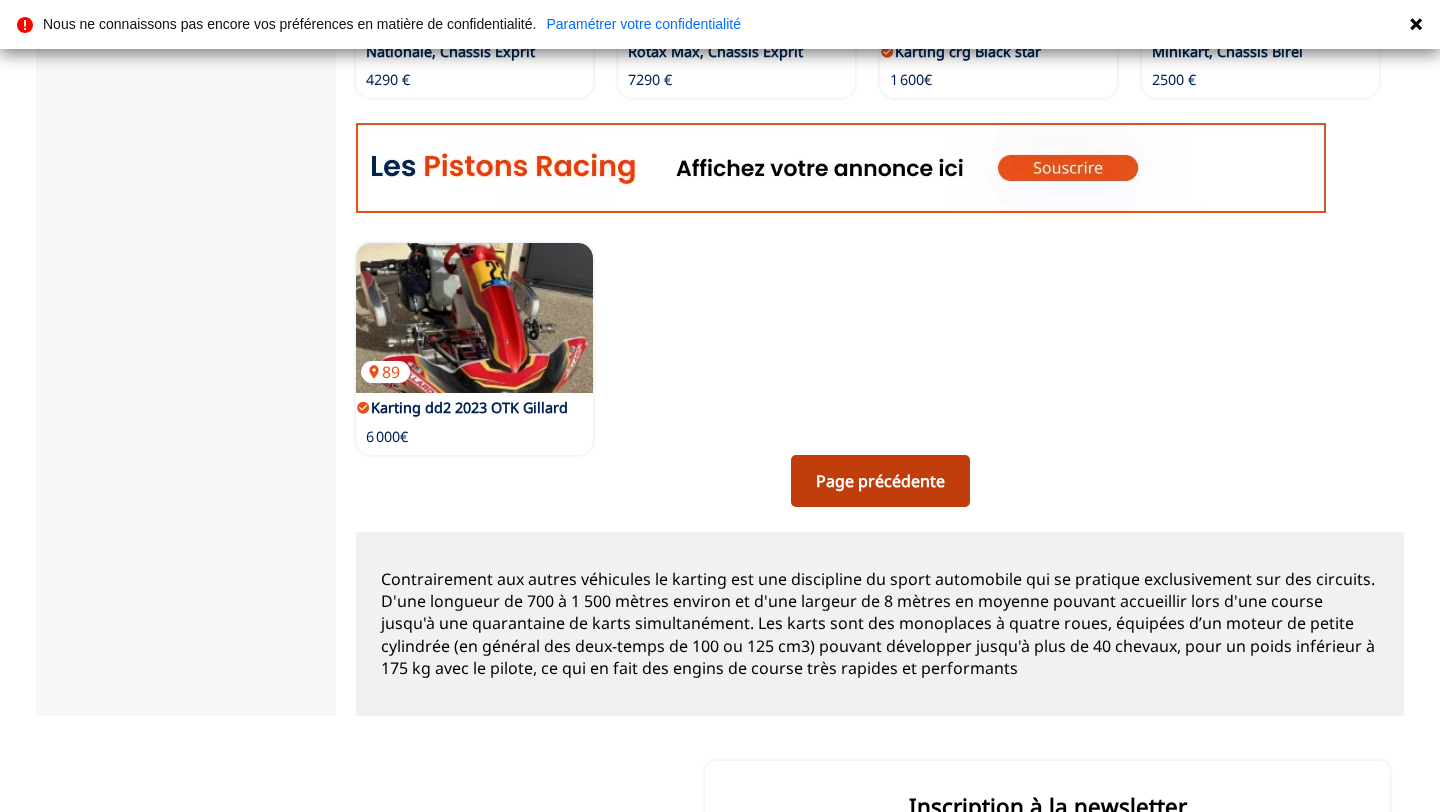 click on "Page précédente" at bounding box center [880, 481] 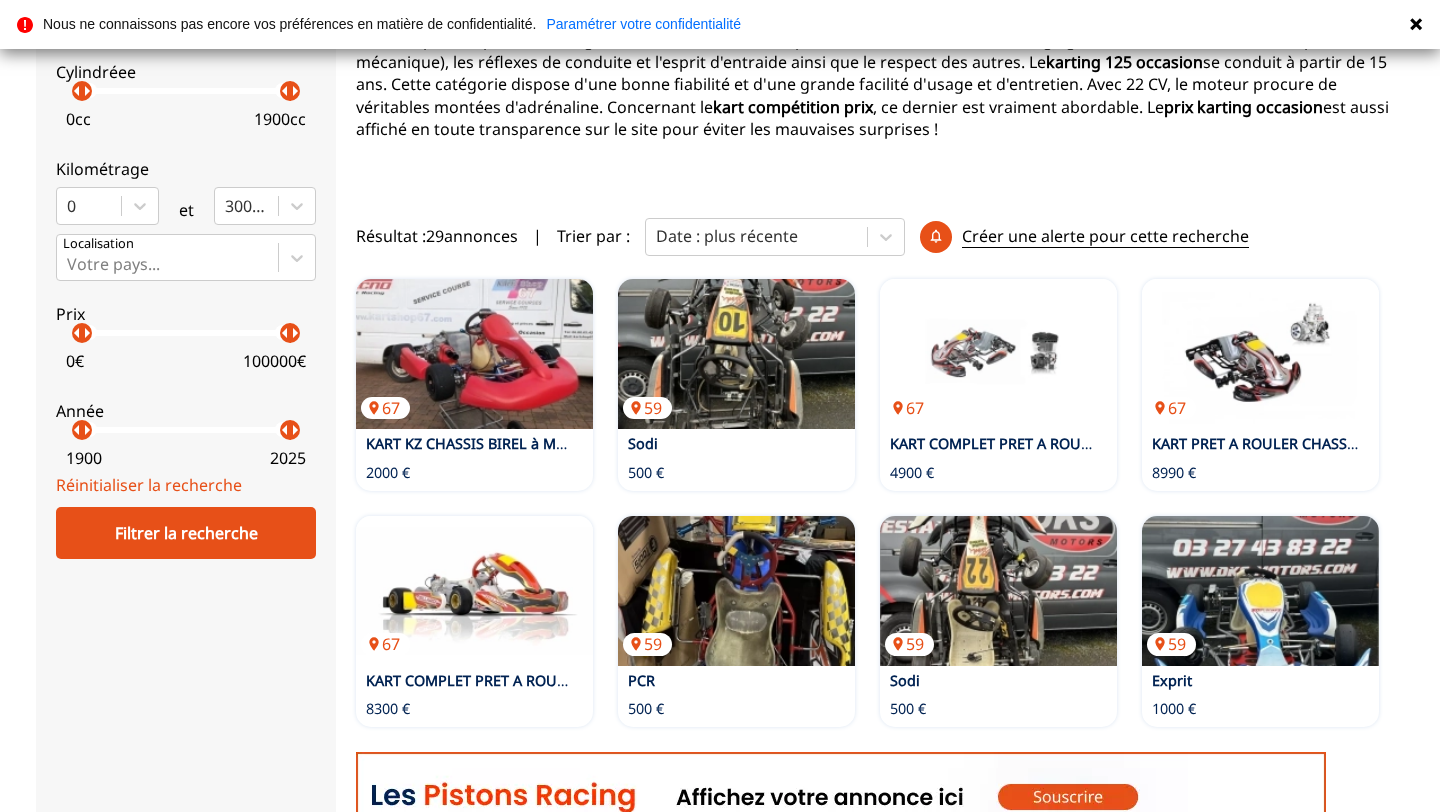 scroll, scrollTop: 365, scrollLeft: 0, axis: vertical 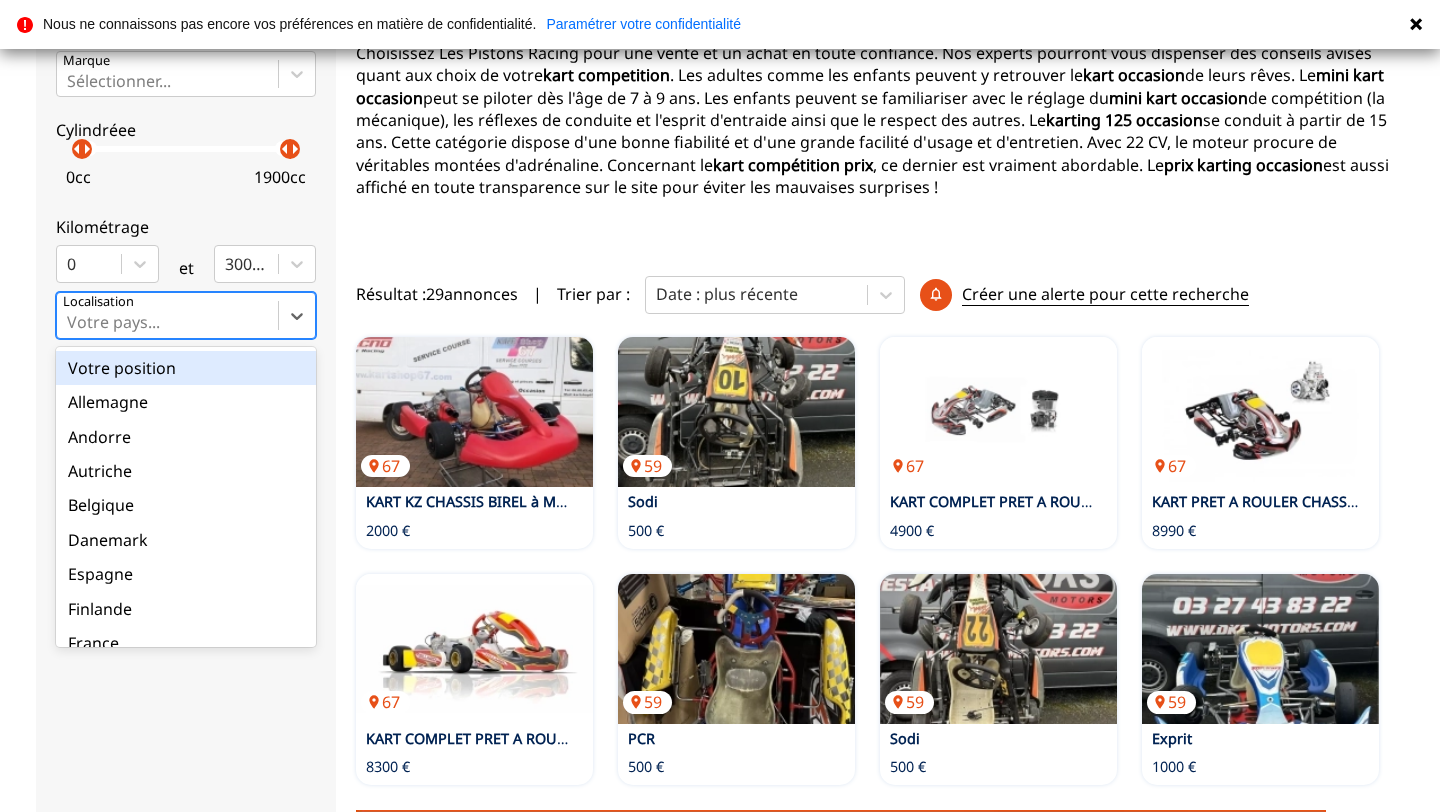 click at bounding box center [167, 322] 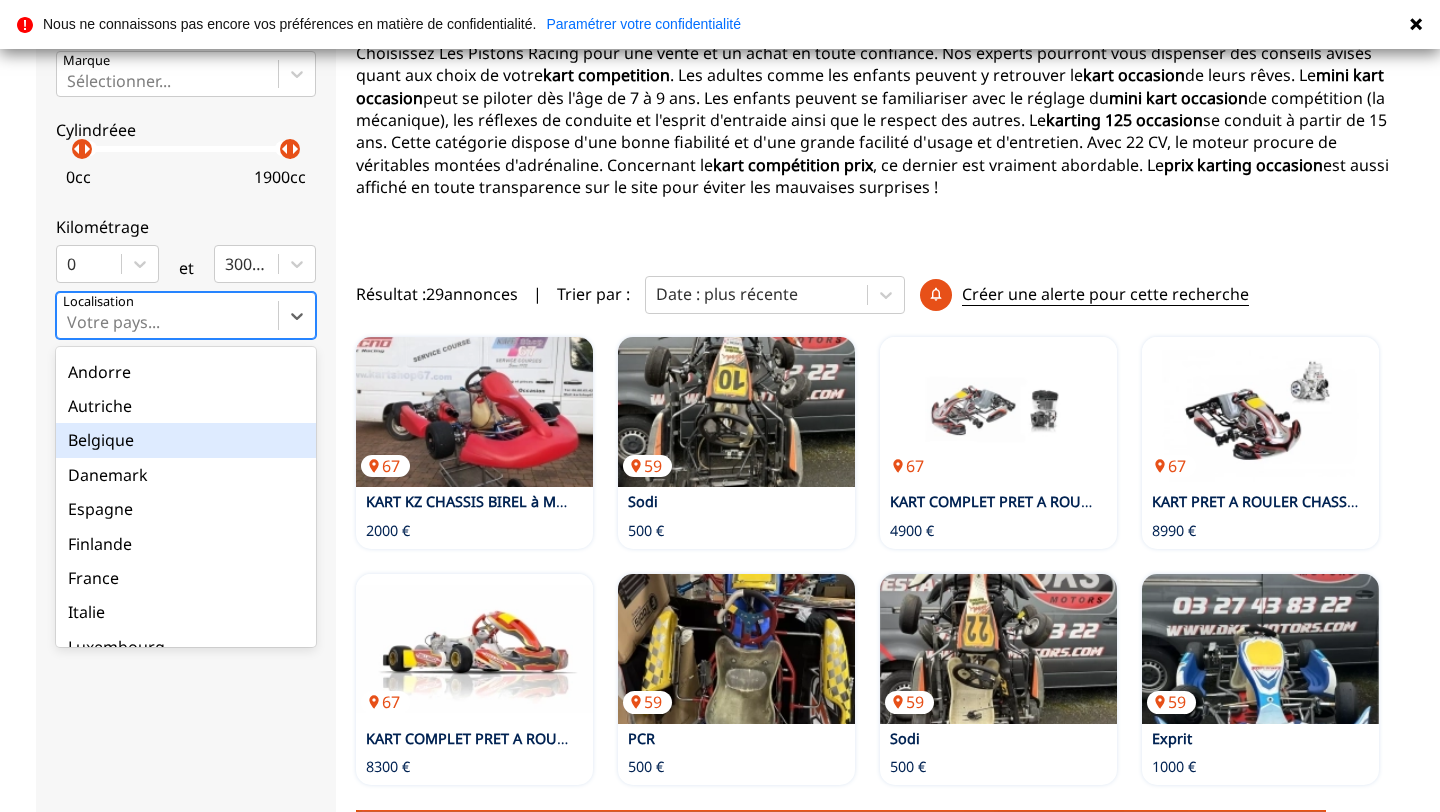 scroll, scrollTop: 74, scrollLeft: 0, axis: vertical 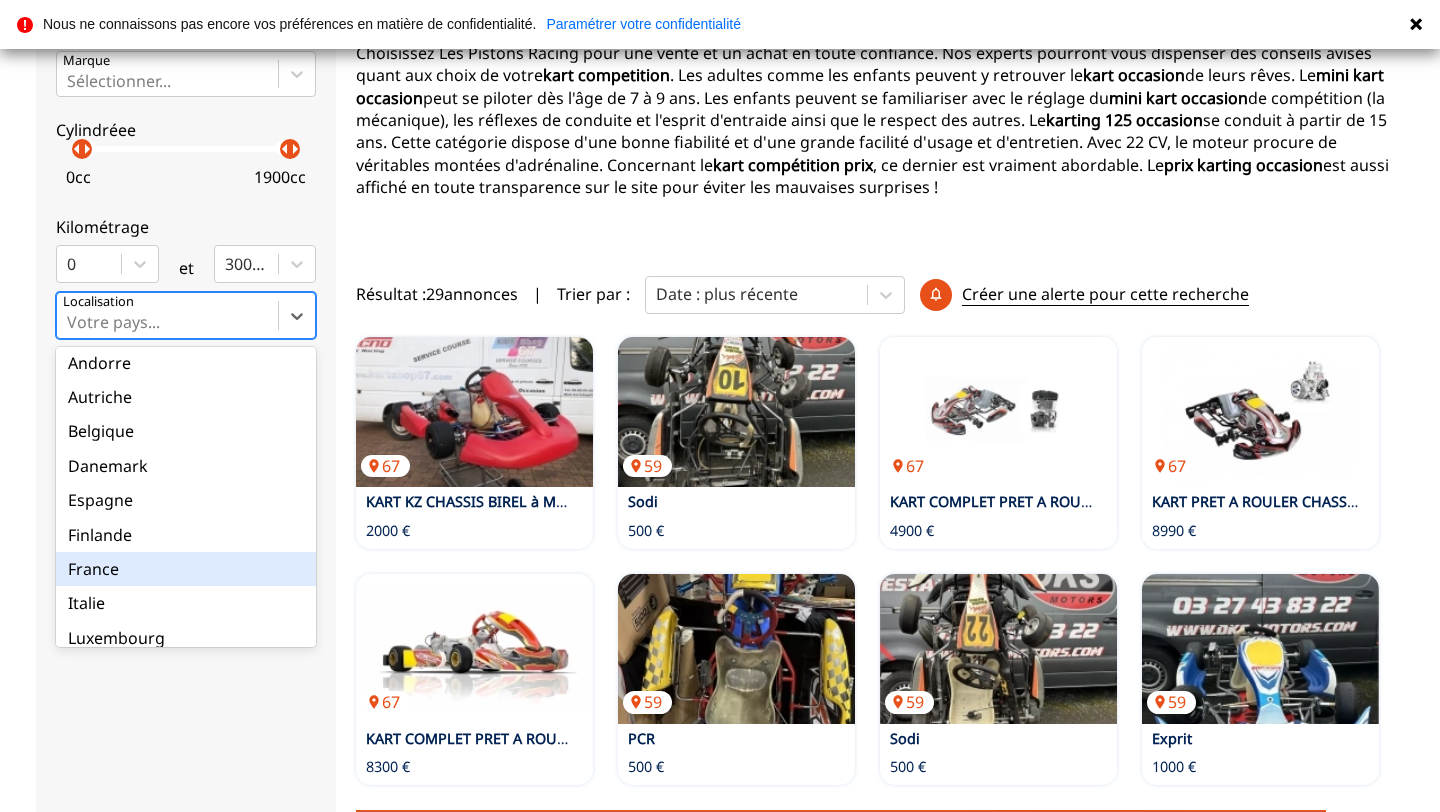 click on "France" at bounding box center (186, 569) 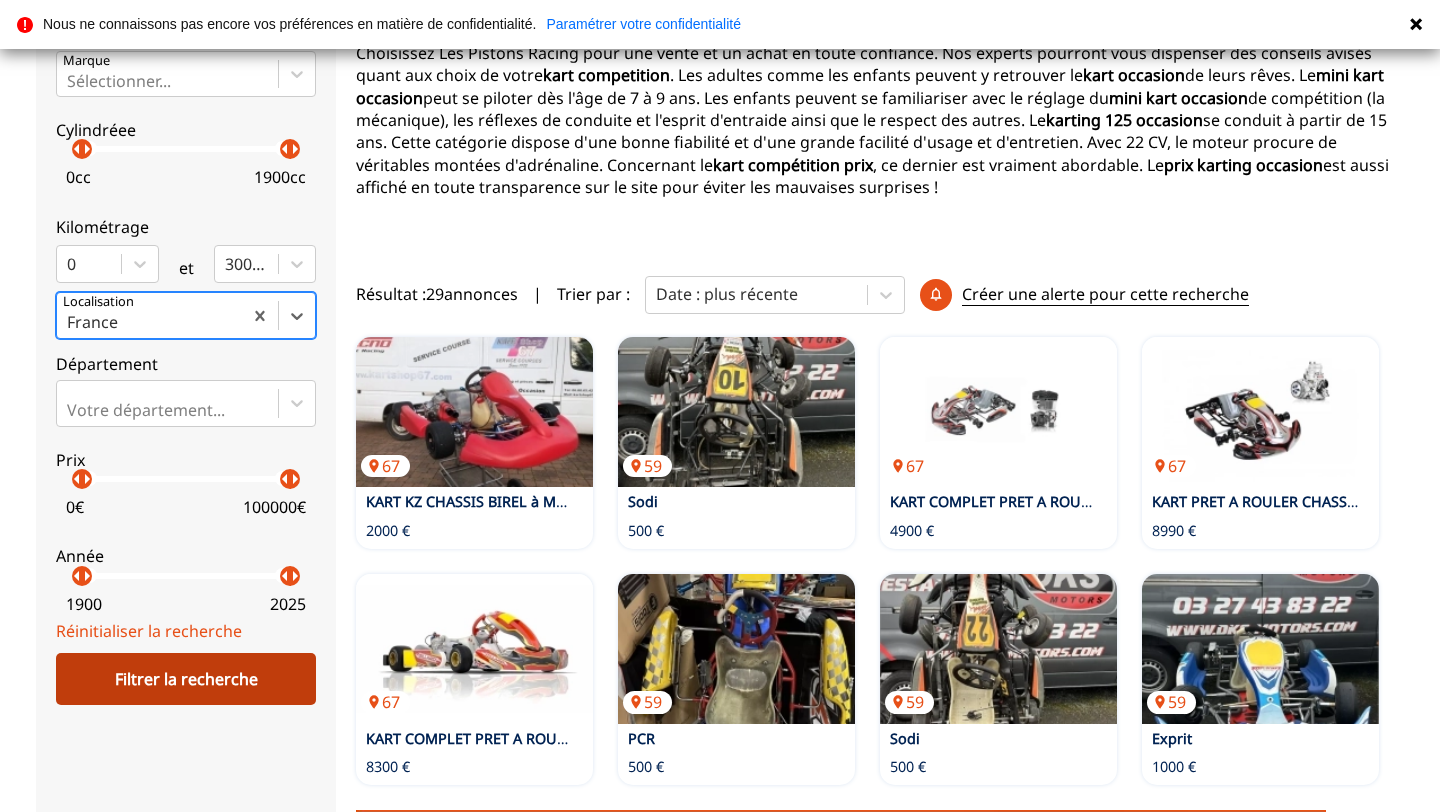 click on "Filtrer la recherche" at bounding box center [186, 679] 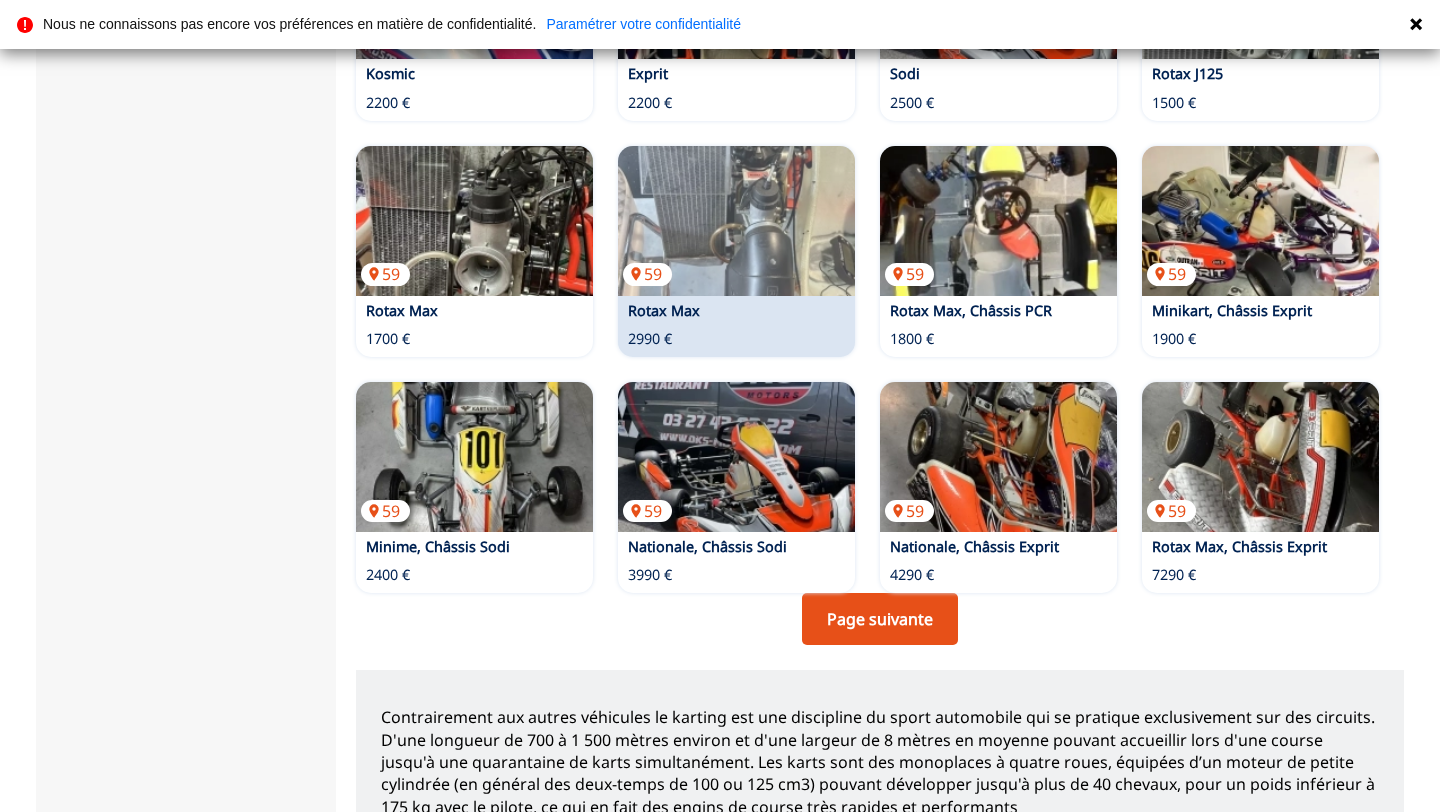 scroll, scrollTop: 1387, scrollLeft: 0, axis: vertical 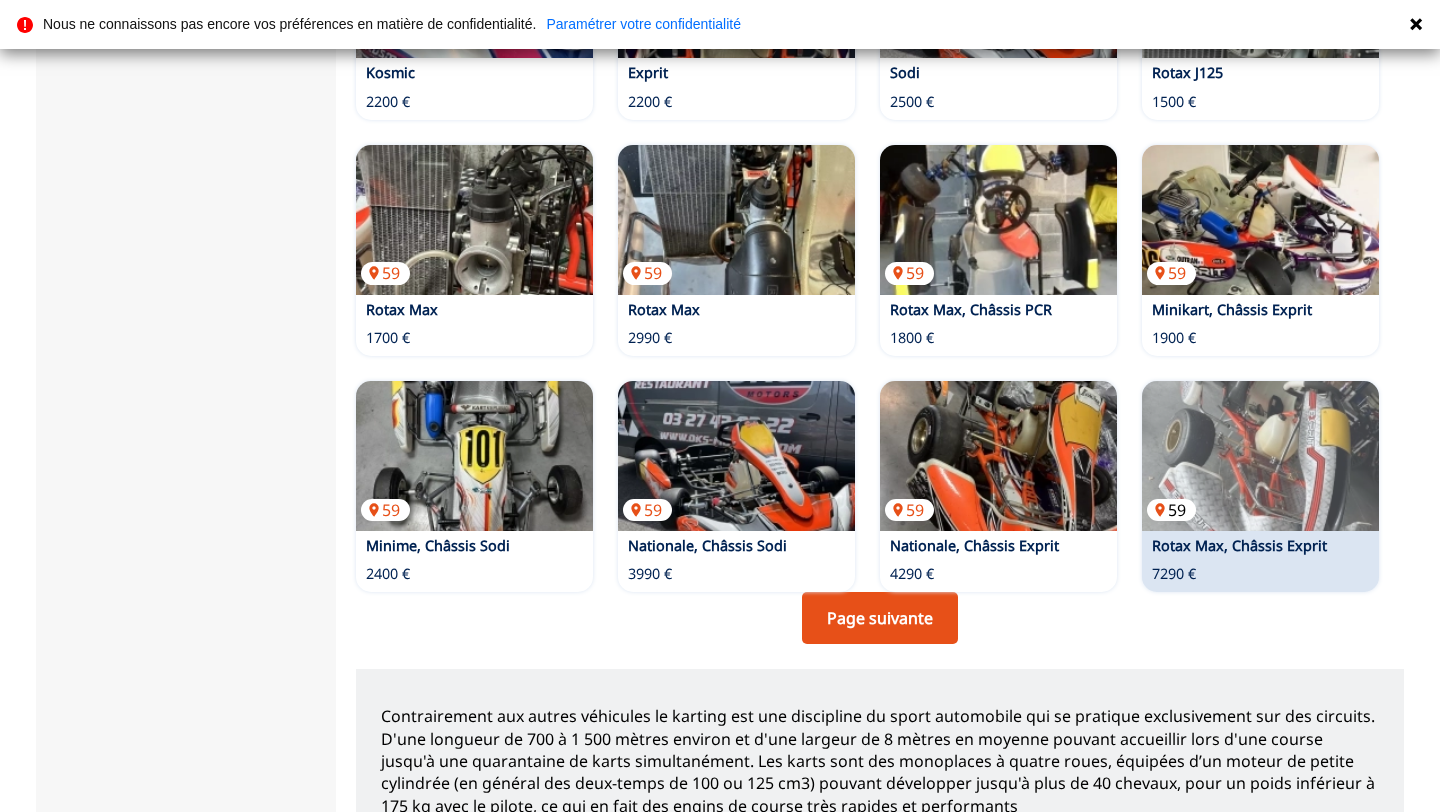 click at bounding box center [1260, 456] 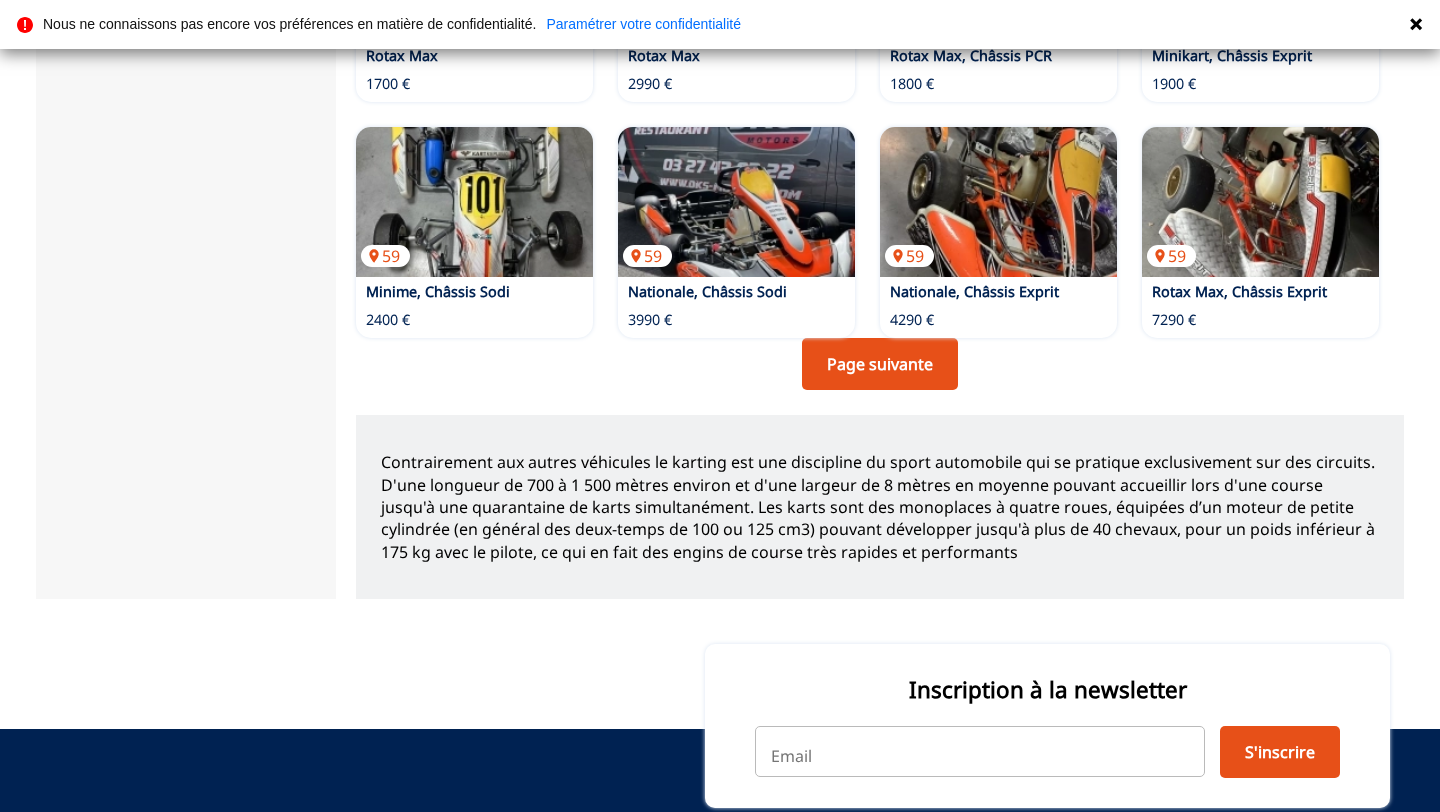 scroll, scrollTop: 1643, scrollLeft: 0, axis: vertical 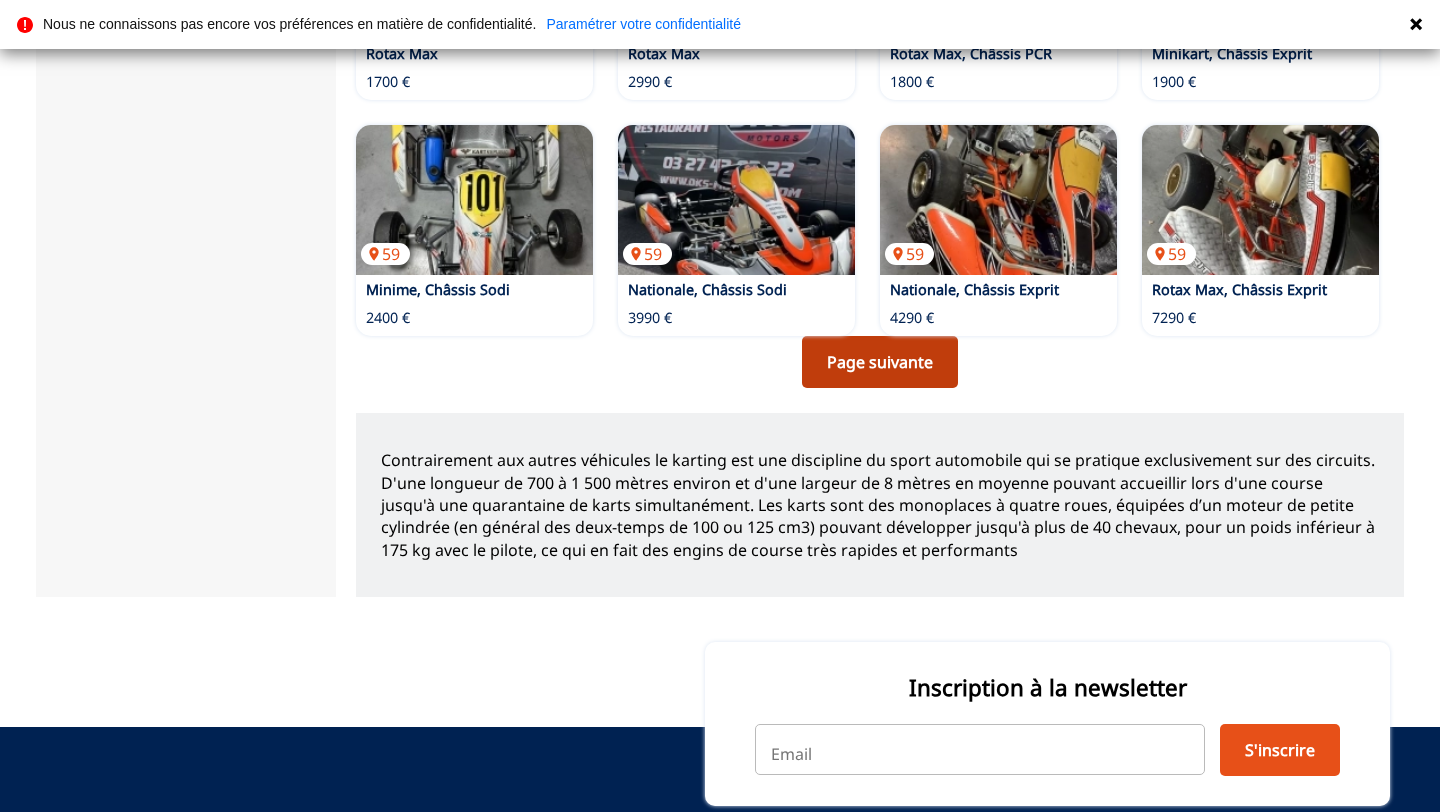 click on "Page suivante" at bounding box center [880, 362] 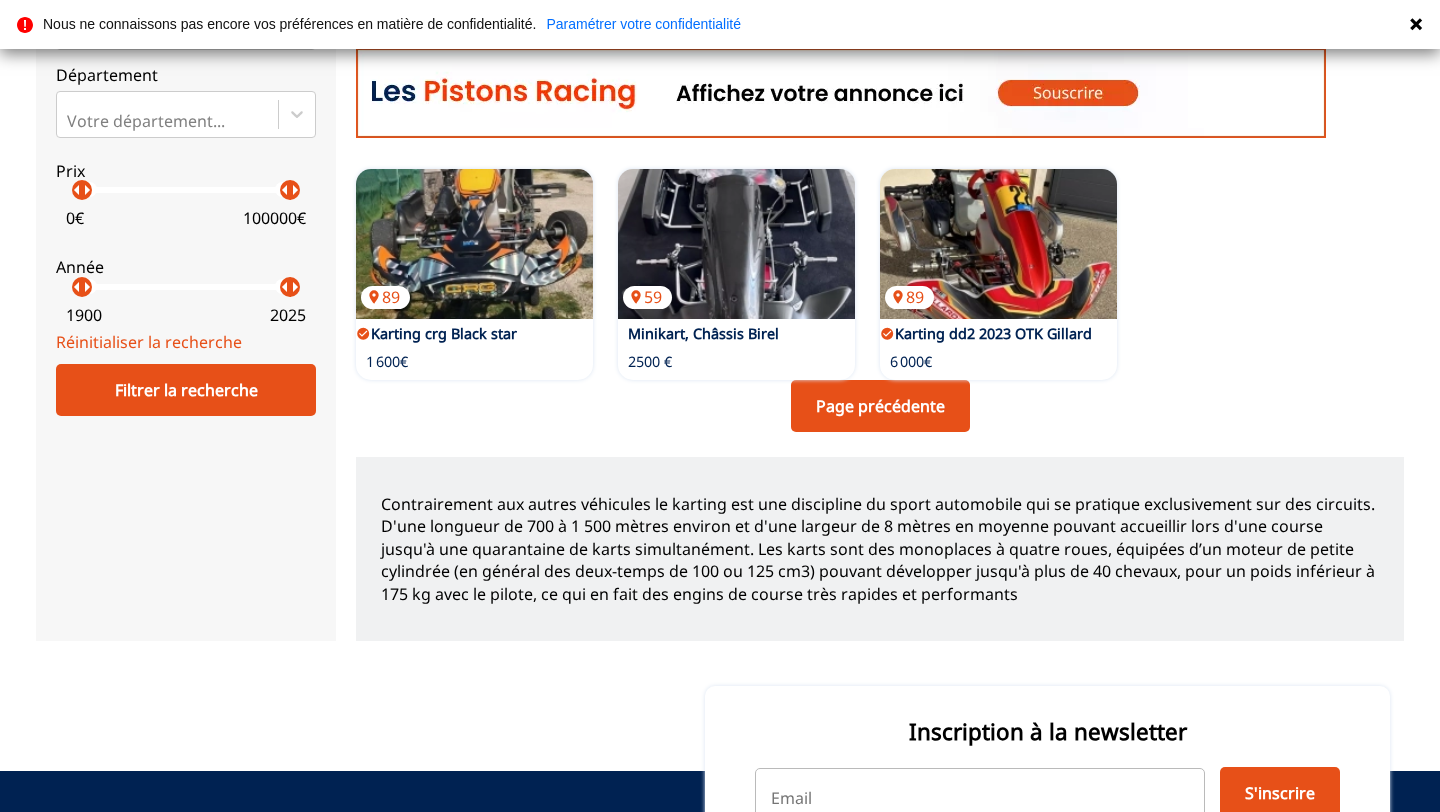 scroll, scrollTop: 656, scrollLeft: 0, axis: vertical 